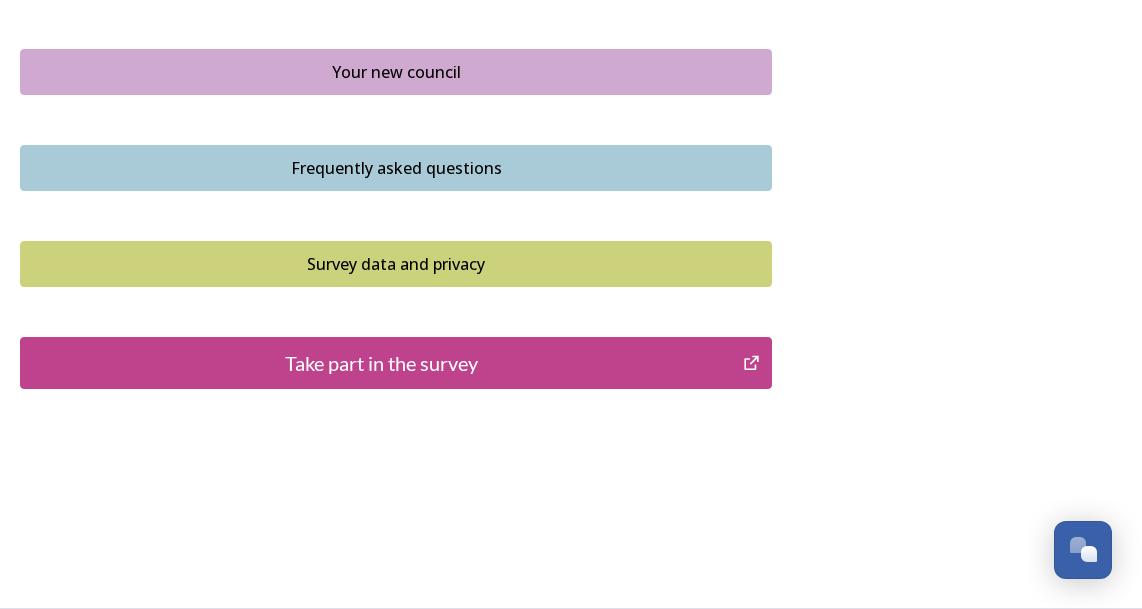 scroll, scrollTop: 1466, scrollLeft: 0, axis: vertical 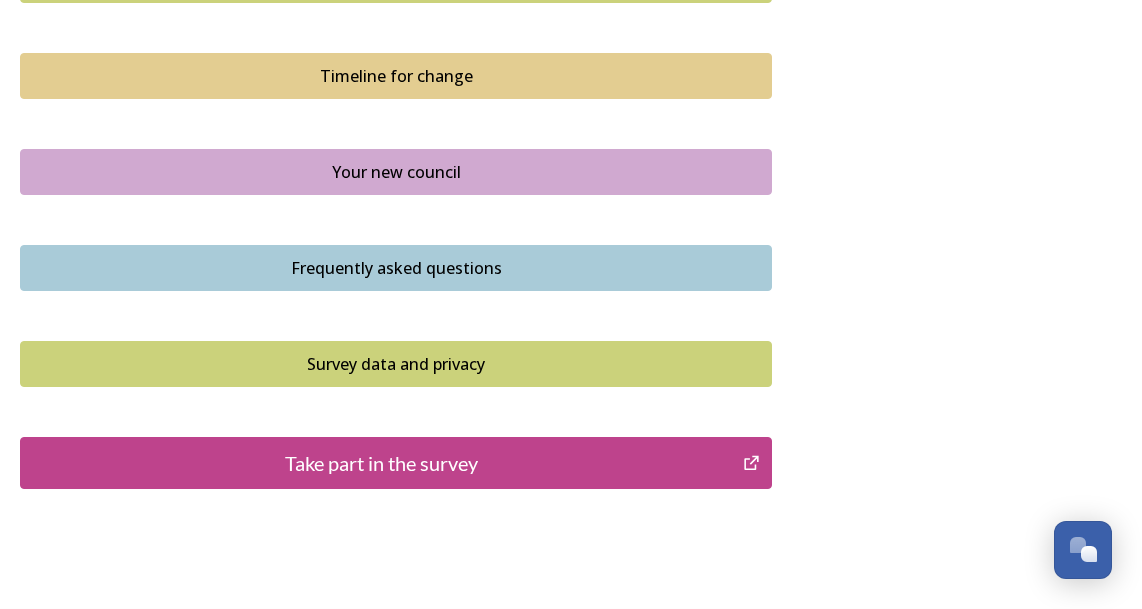 click on "Take part in the survey" at bounding box center (381, 463) 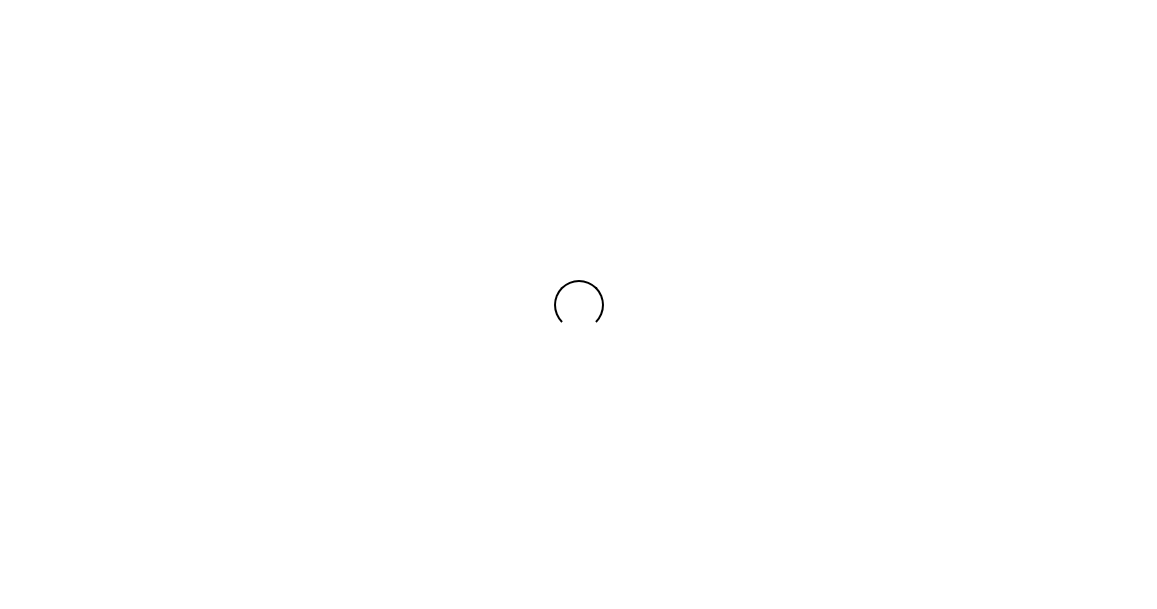 scroll, scrollTop: 0, scrollLeft: 0, axis: both 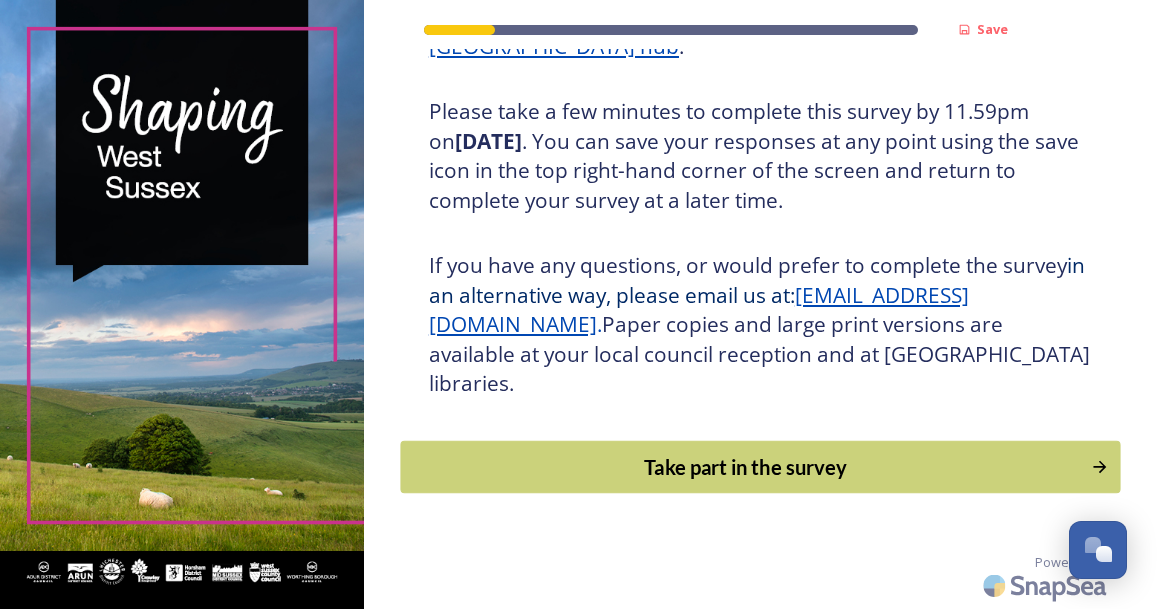 click on "Take part in the survey" at bounding box center (745, 467) 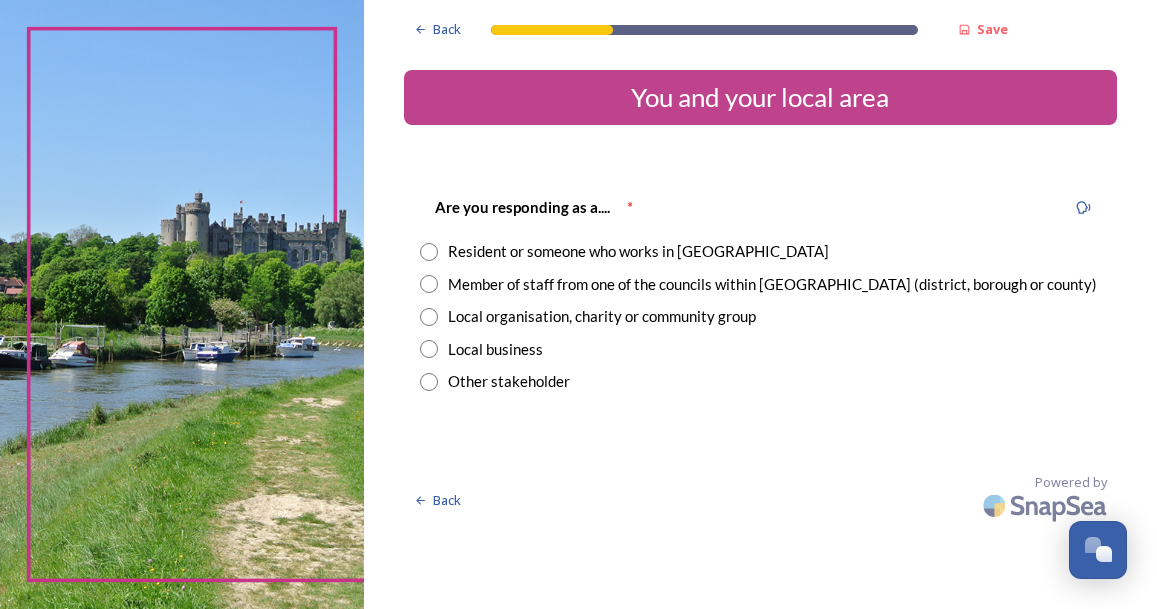 click at bounding box center [429, 252] 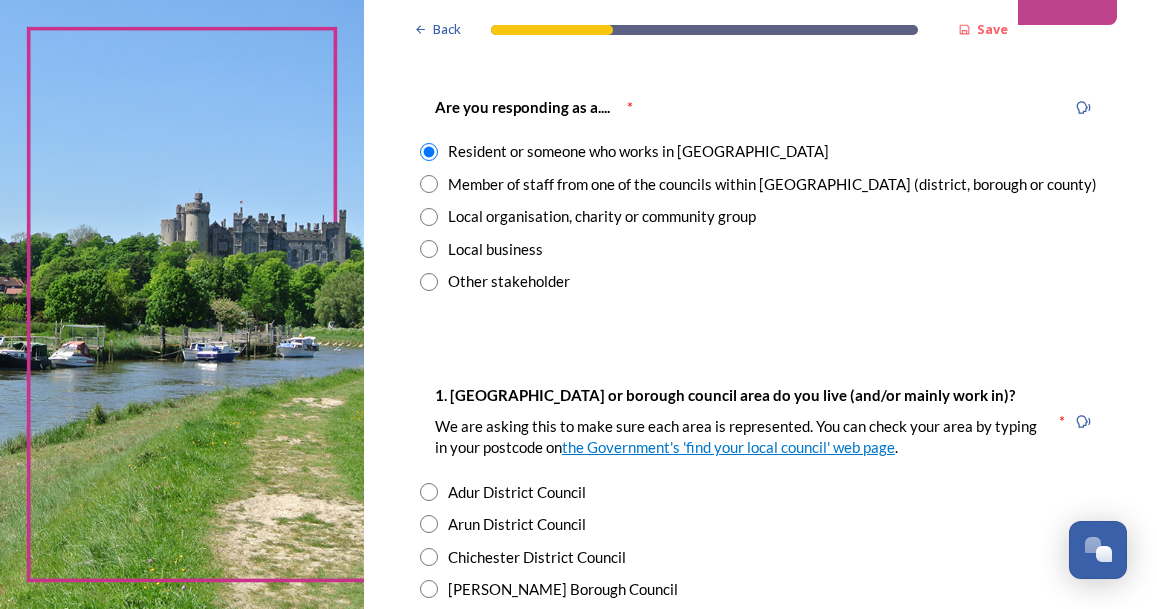 scroll, scrollTop: 200, scrollLeft: 0, axis: vertical 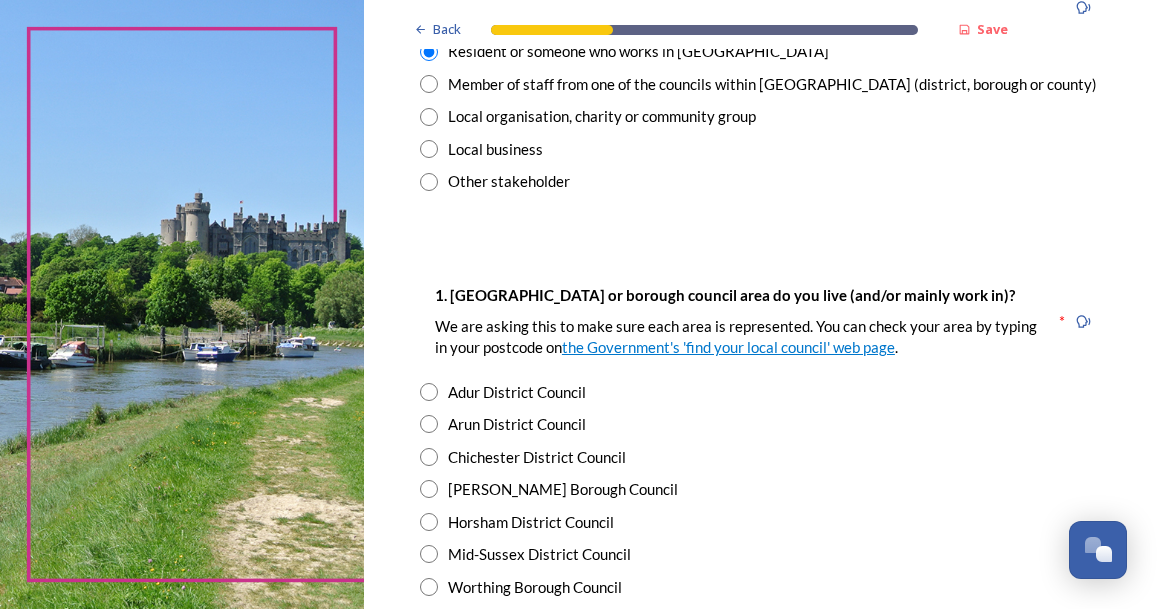 click at bounding box center (429, 392) 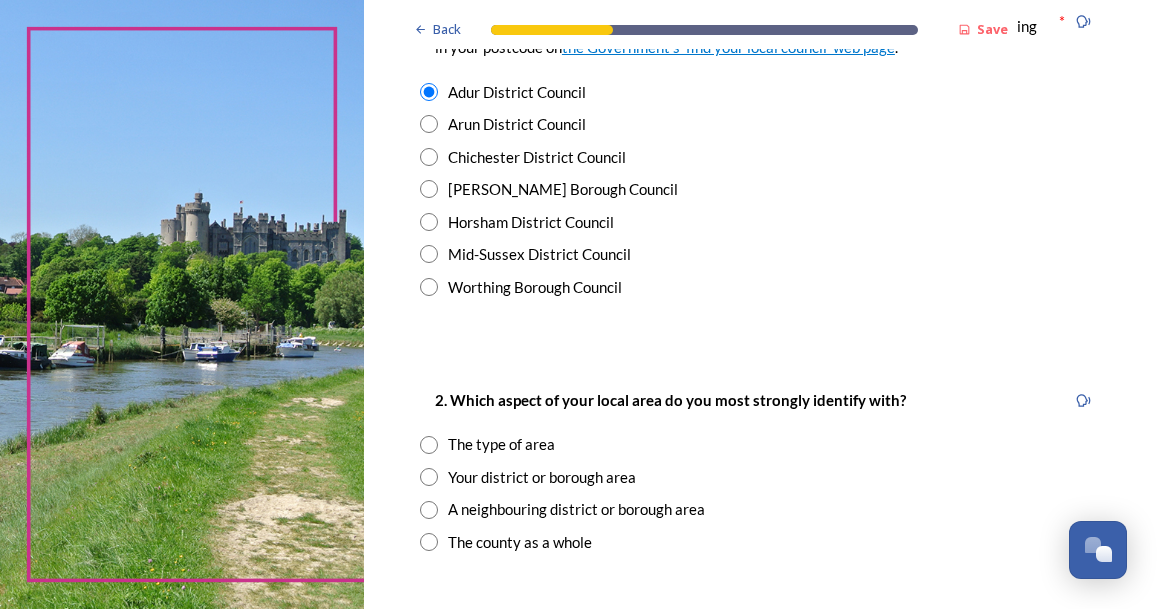 scroll, scrollTop: 600, scrollLeft: 0, axis: vertical 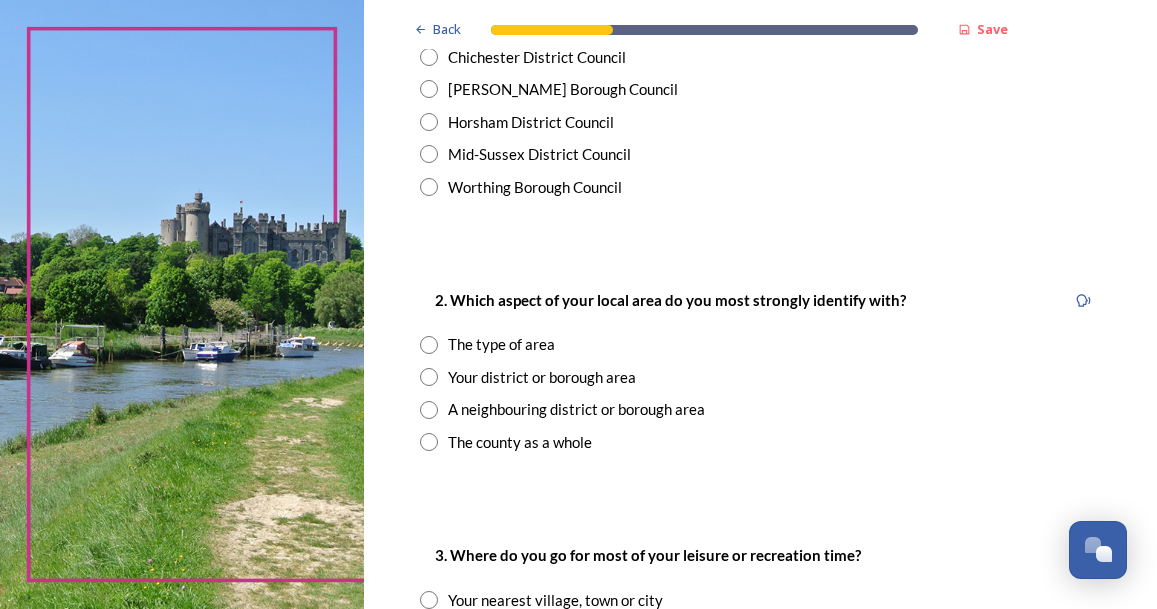 click at bounding box center (429, 377) 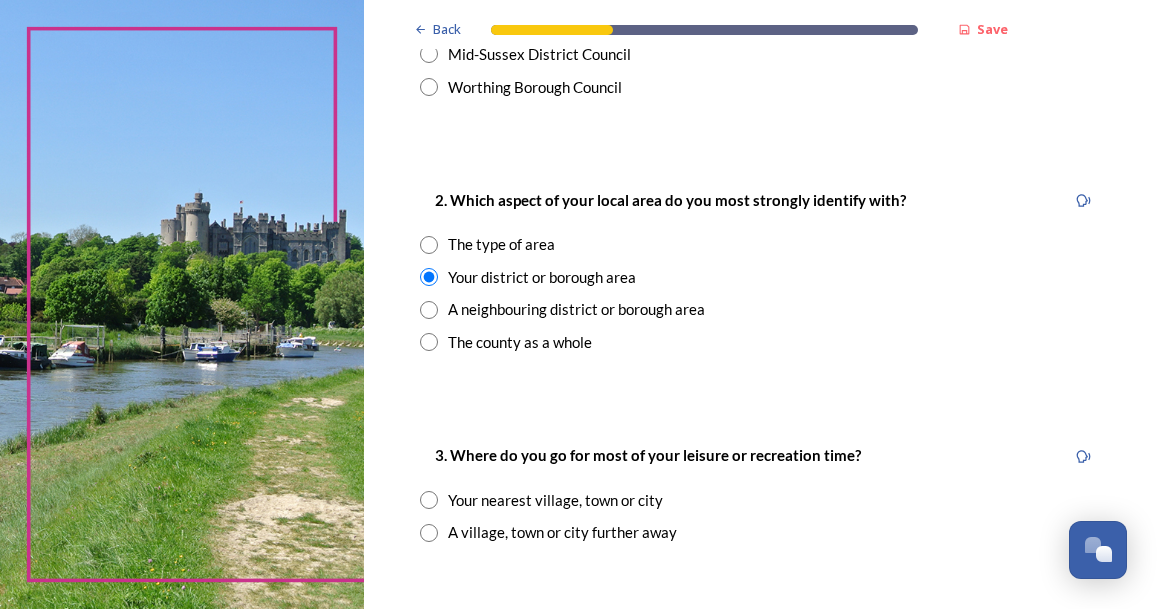scroll, scrollTop: 800, scrollLeft: 0, axis: vertical 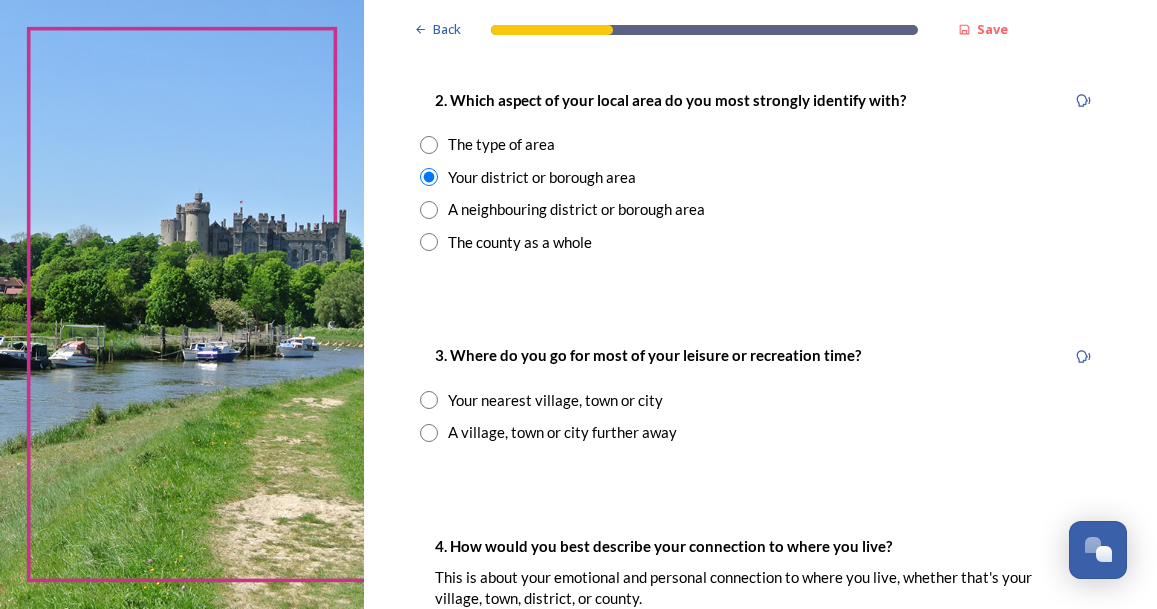 click at bounding box center (429, 400) 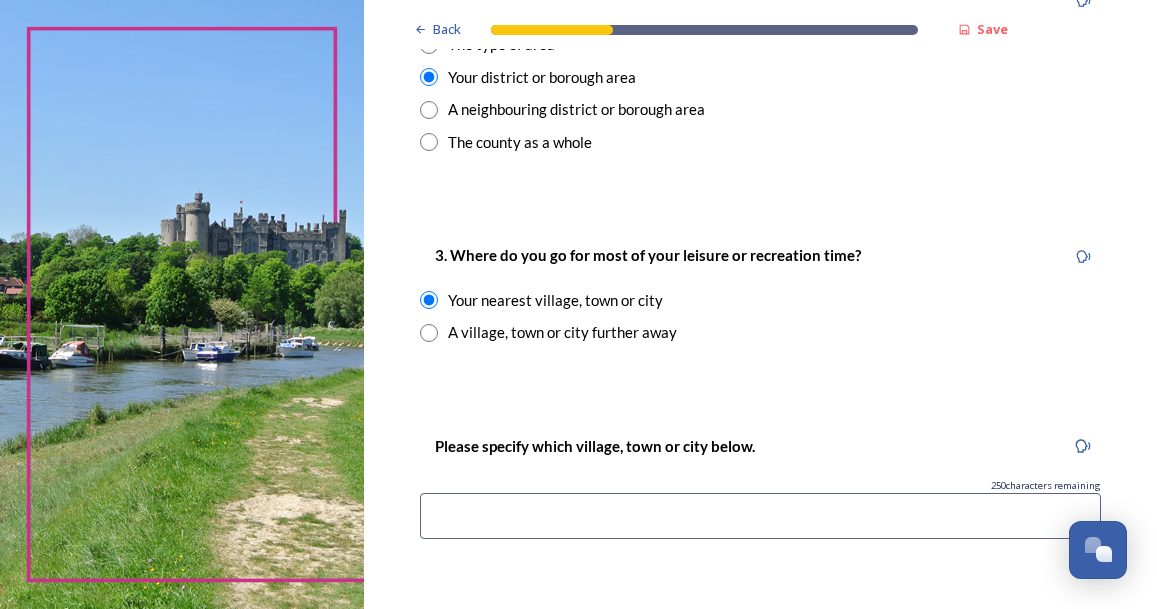 scroll, scrollTop: 1000, scrollLeft: 0, axis: vertical 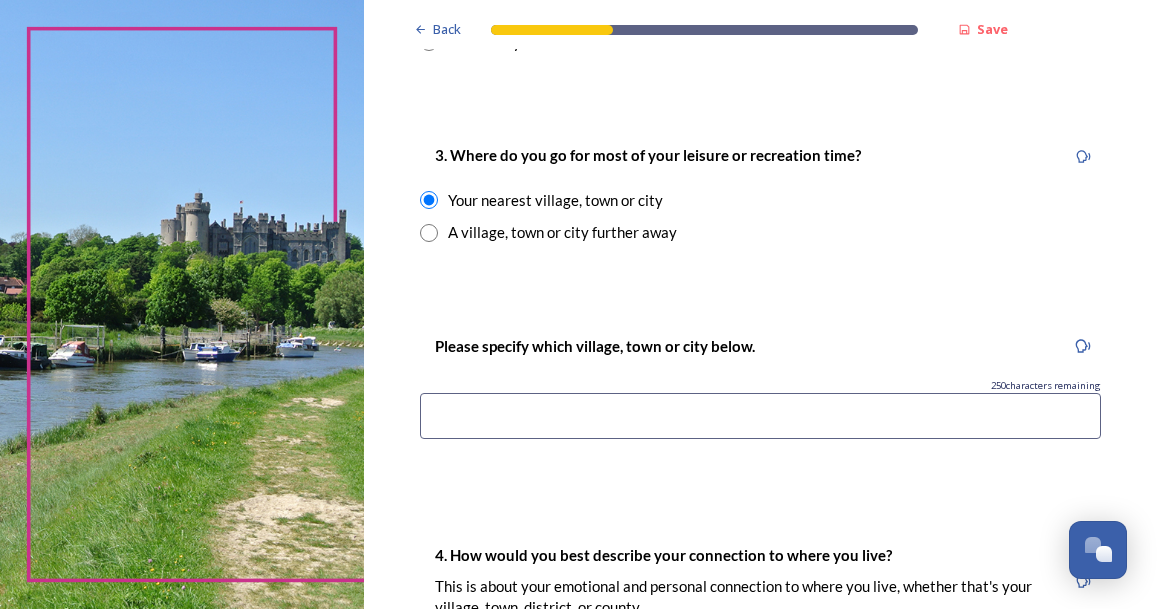 click at bounding box center (760, 416) 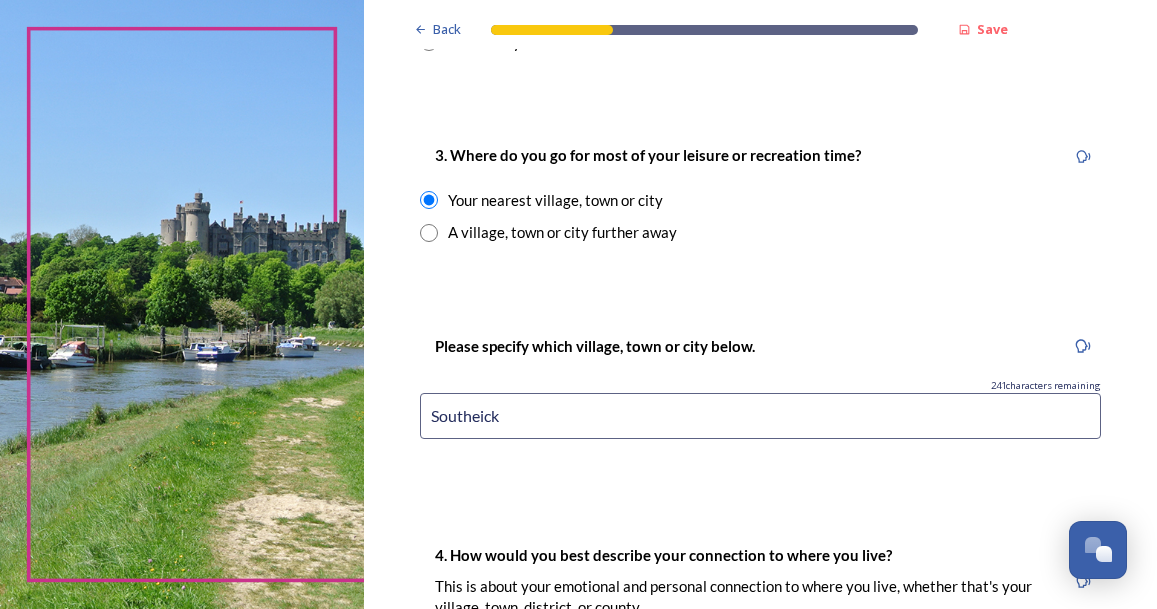 click on "Southeick" at bounding box center (760, 416) 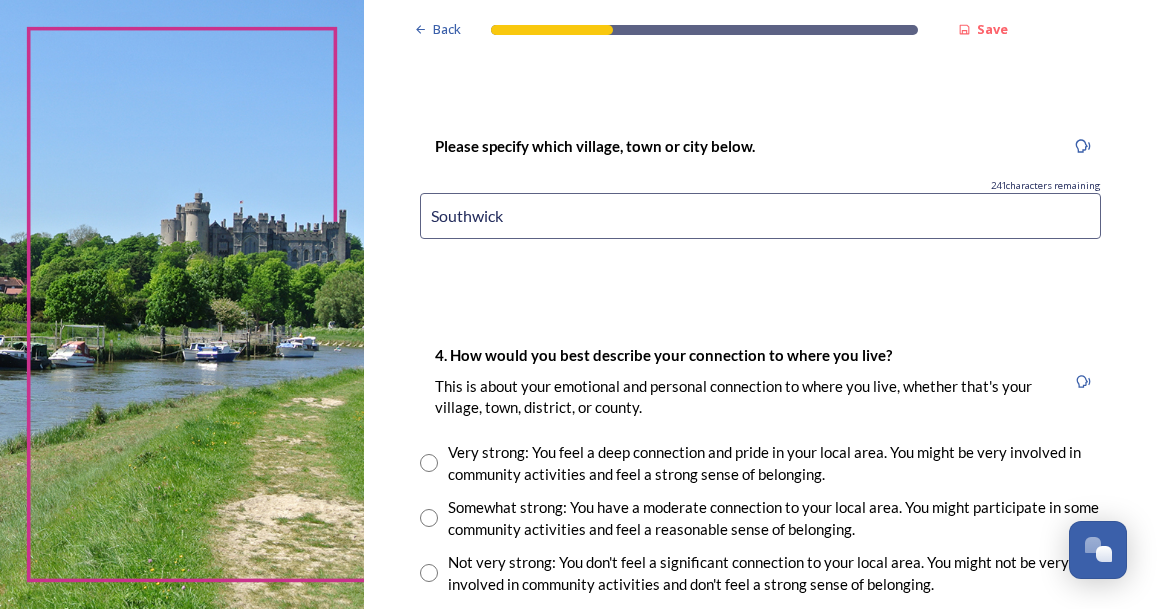 scroll, scrollTop: 1300, scrollLeft: 0, axis: vertical 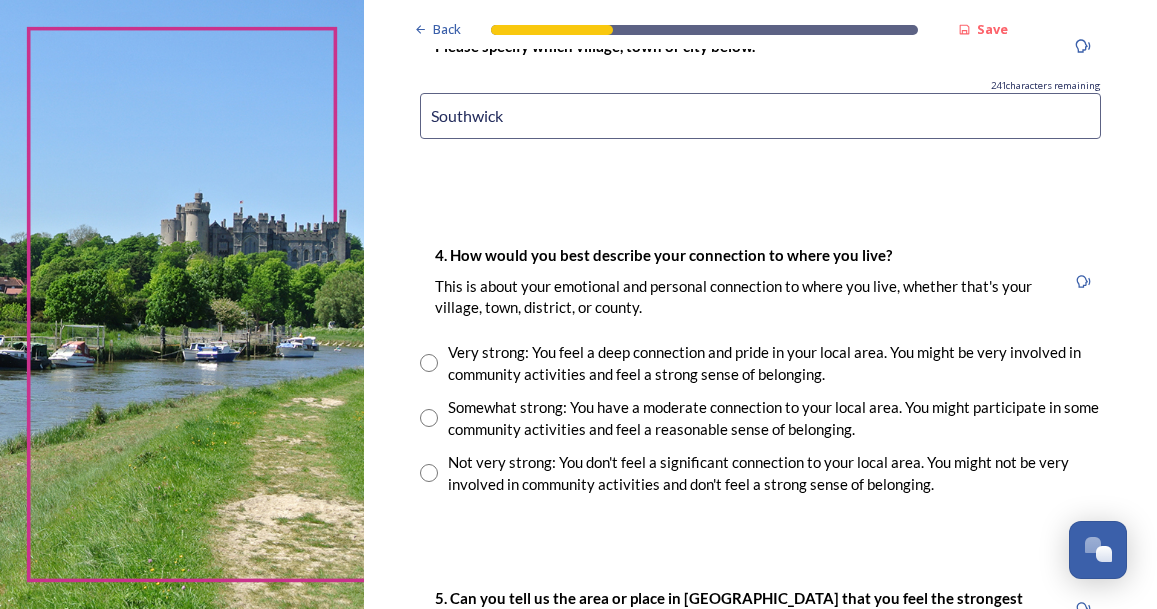 type on "Southwick" 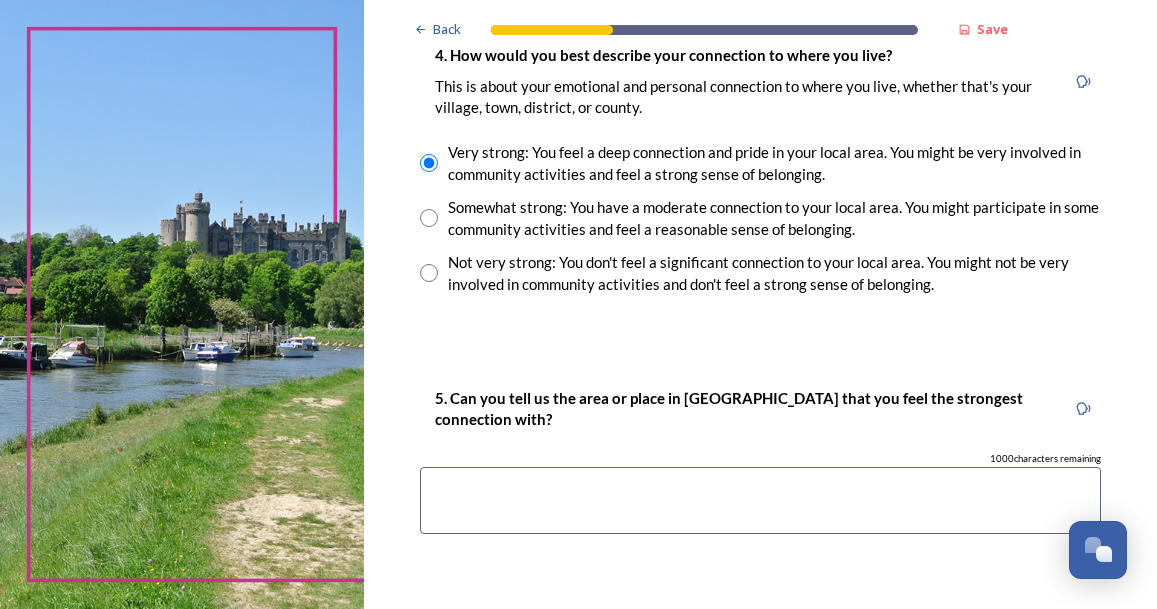 scroll, scrollTop: 1600, scrollLeft: 0, axis: vertical 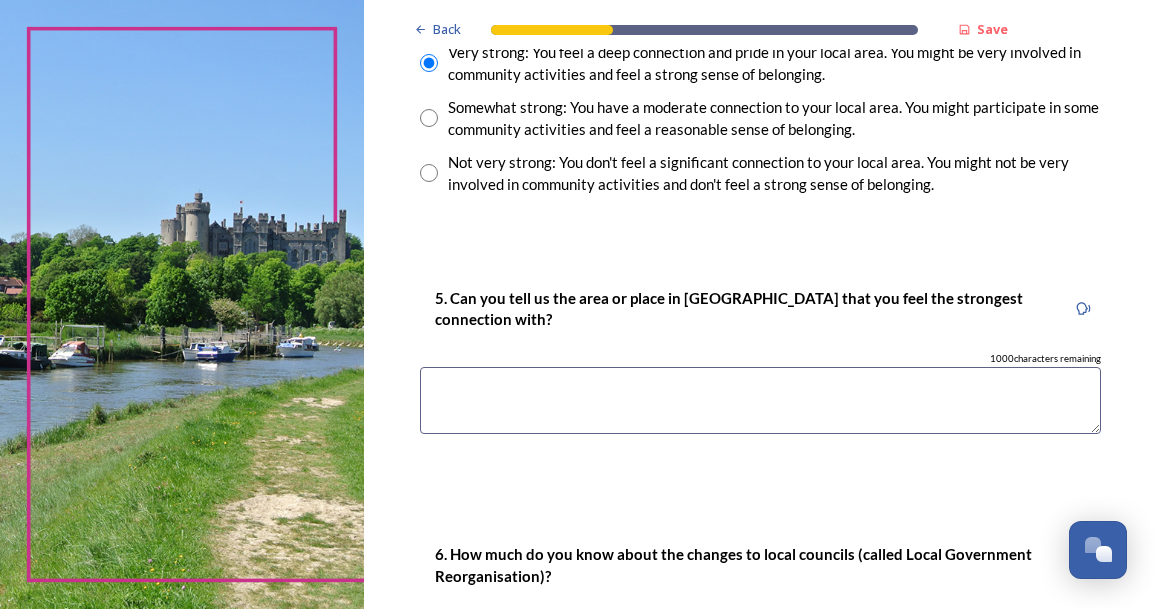 click at bounding box center (760, 400) 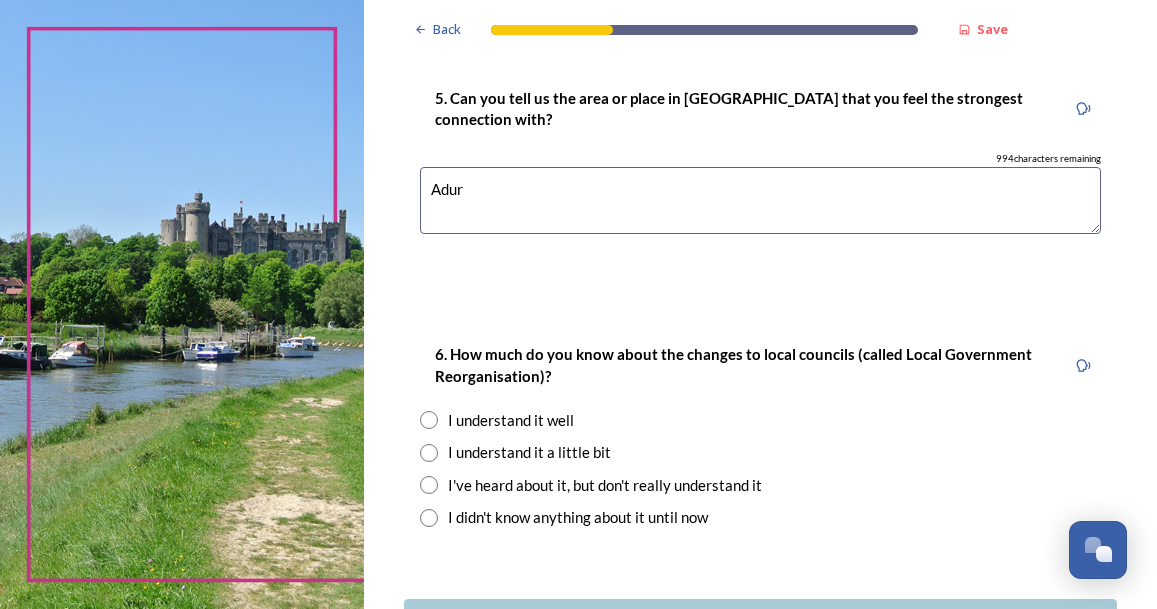 scroll, scrollTop: 1900, scrollLeft: 0, axis: vertical 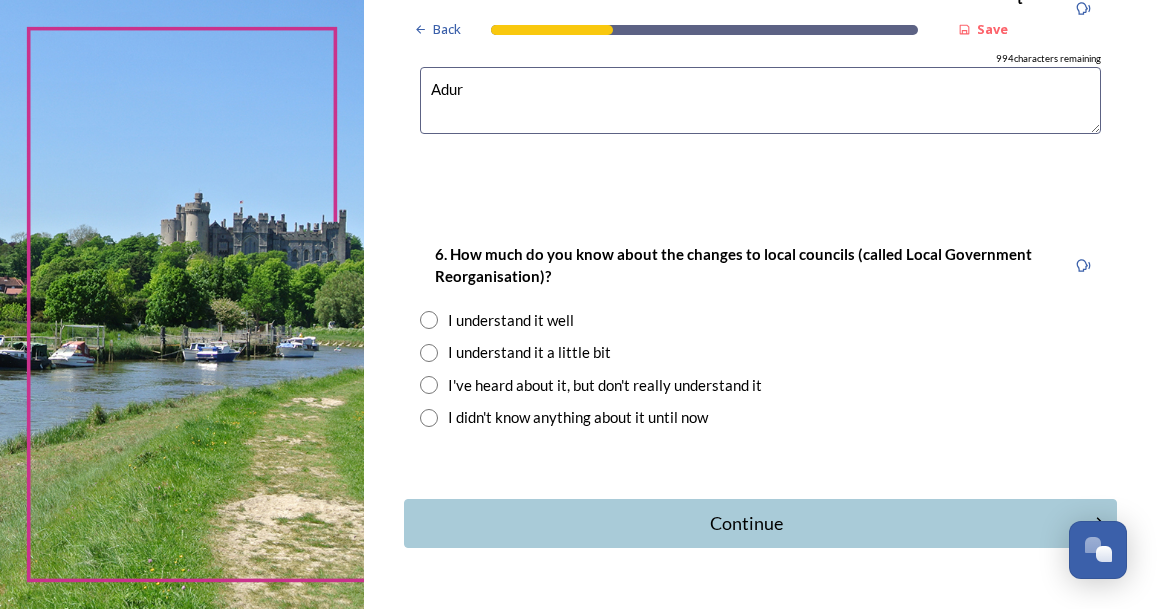 type on "Adur" 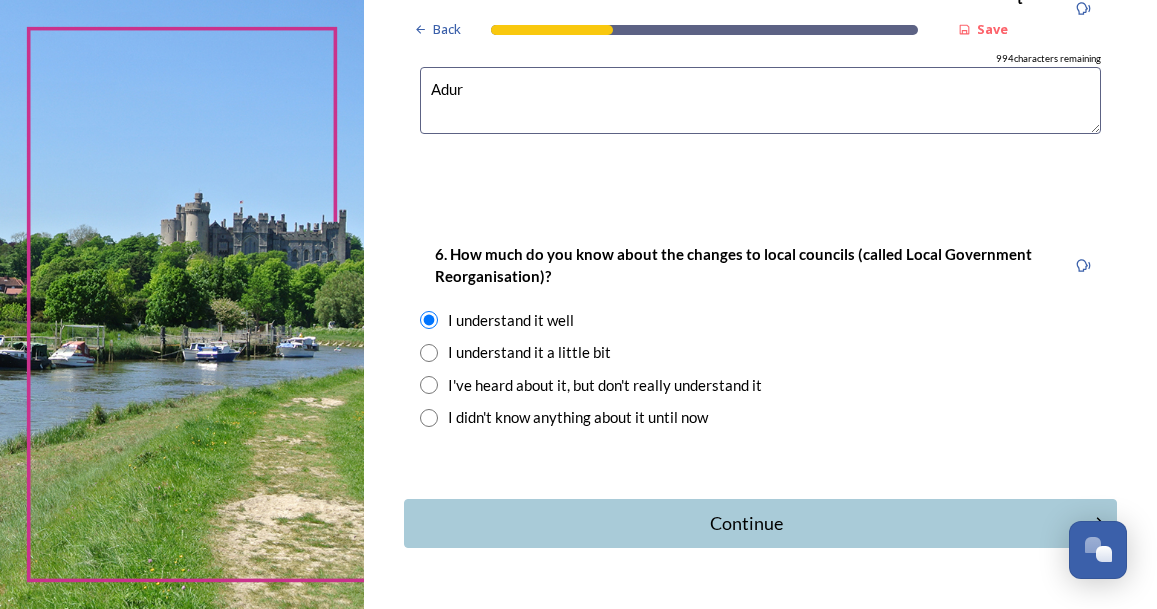 scroll, scrollTop: 1955, scrollLeft: 0, axis: vertical 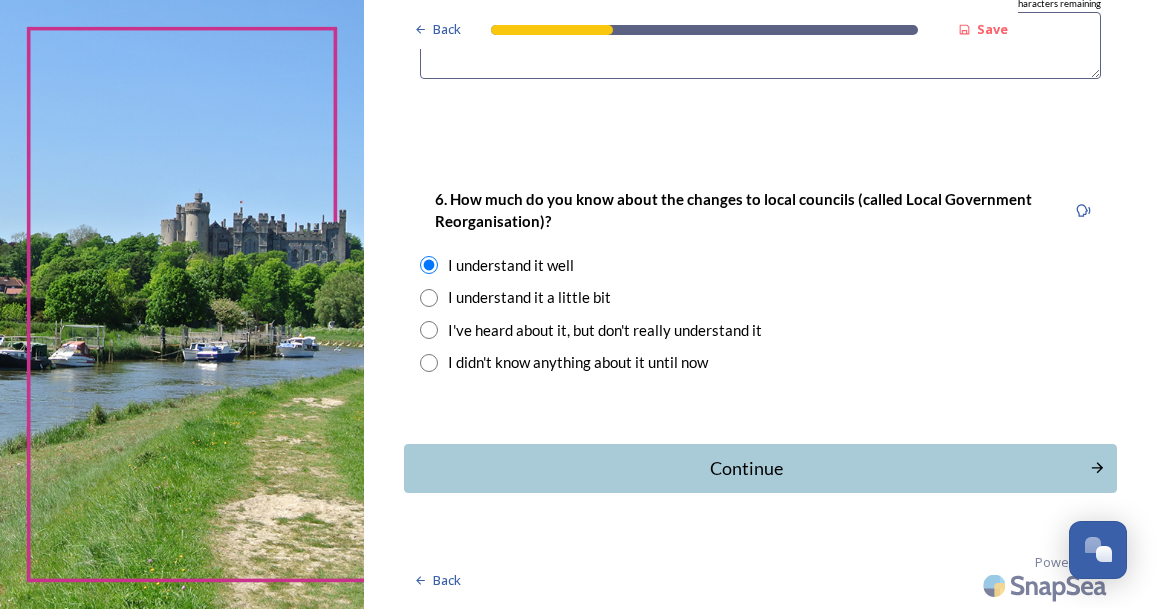 click on "Continue" at bounding box center (747, 468) 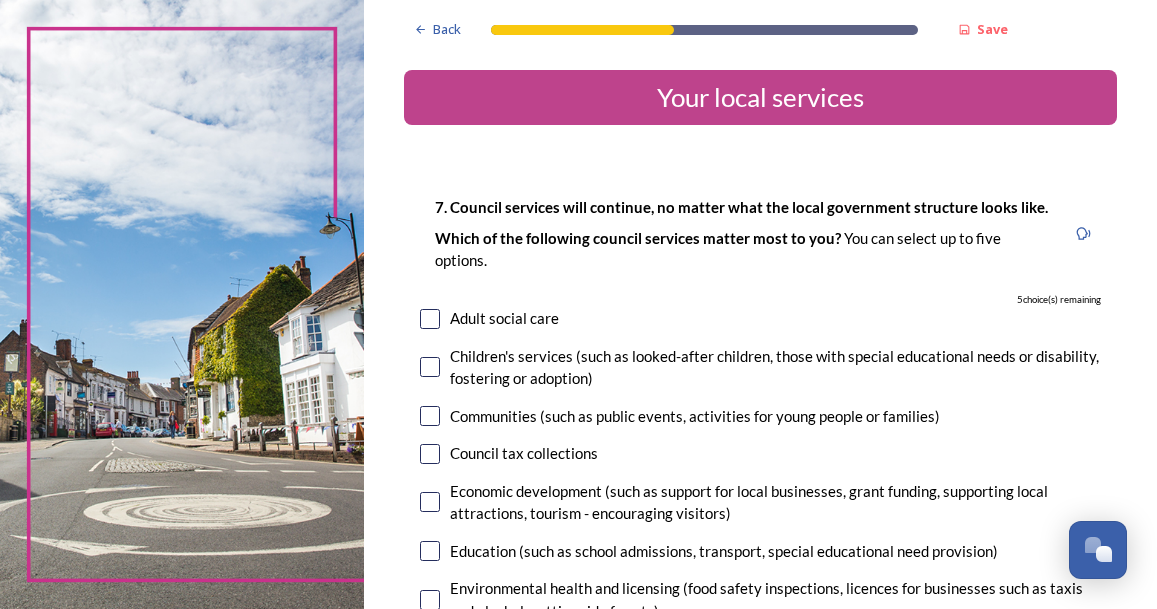 scroll, scrollTop: 100, scrollLeft: 0, axis: vertical 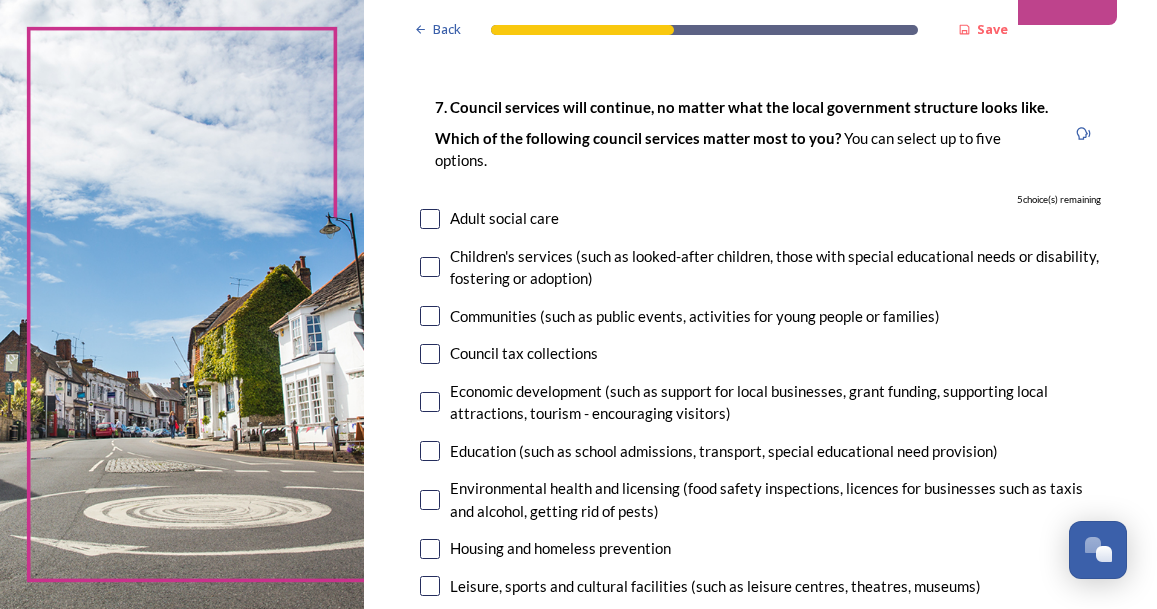 click at bounding box center (430, 219) 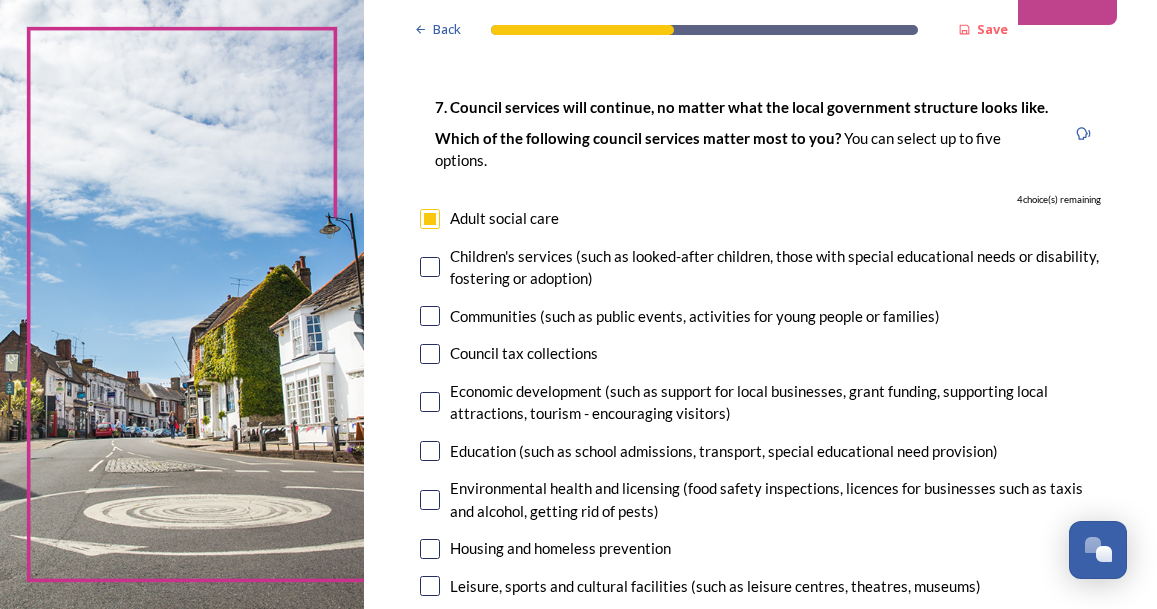 click at bounding box center (430, 267) 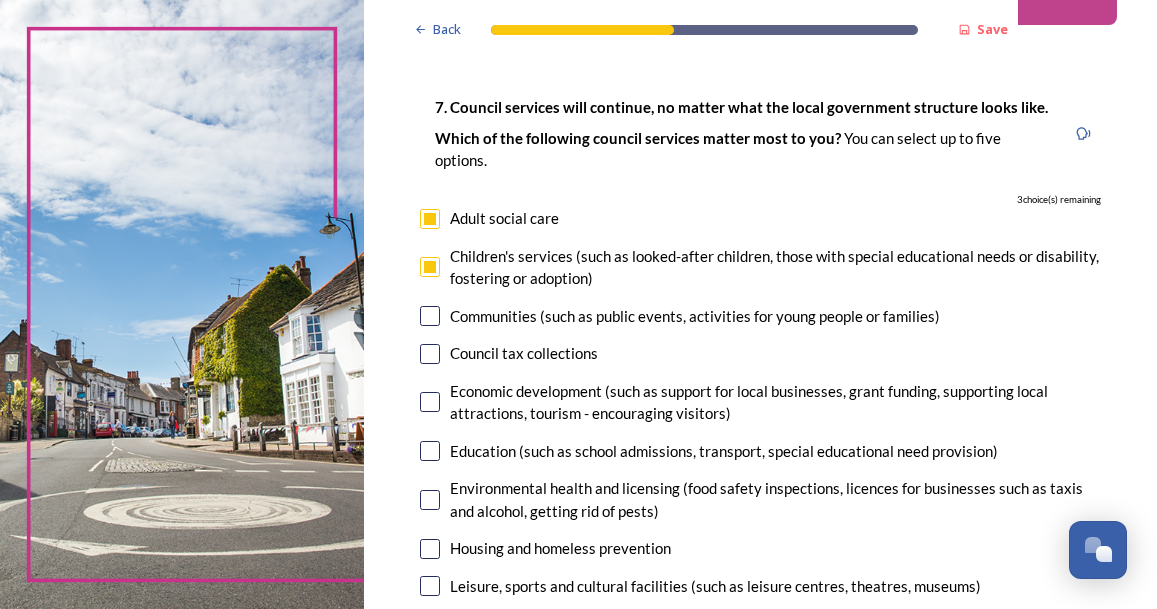 scroll, scrollTop: 200, scrollLeft: 0, axis: vertical 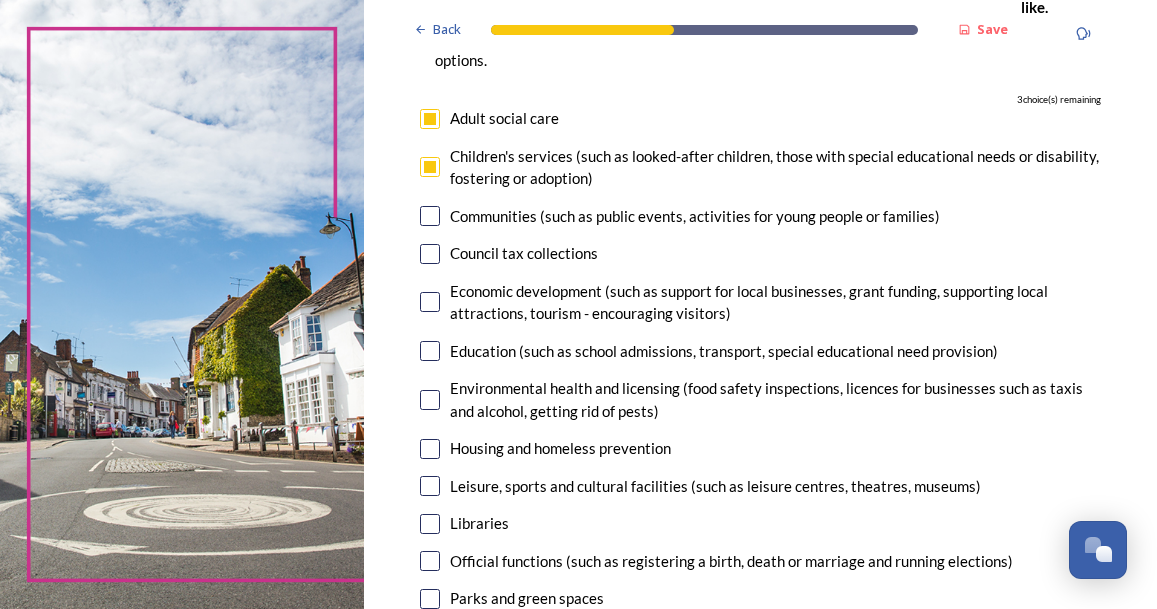 click at bounding box center (430, 400) 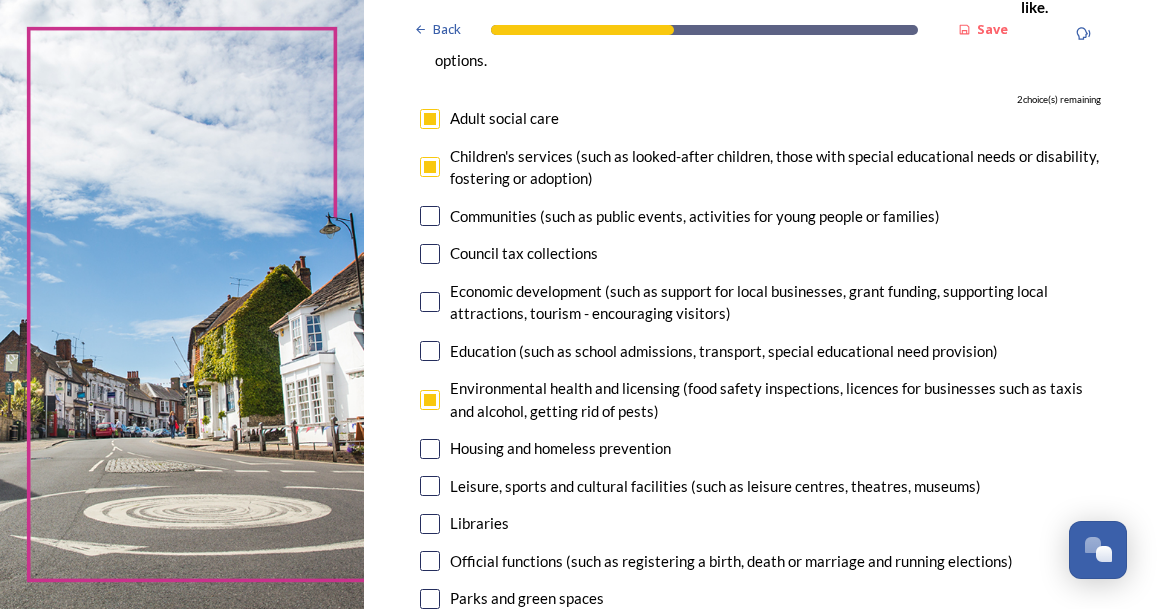 scroll, scrollTop: 300, scrollLeft: 0, axis: vertical 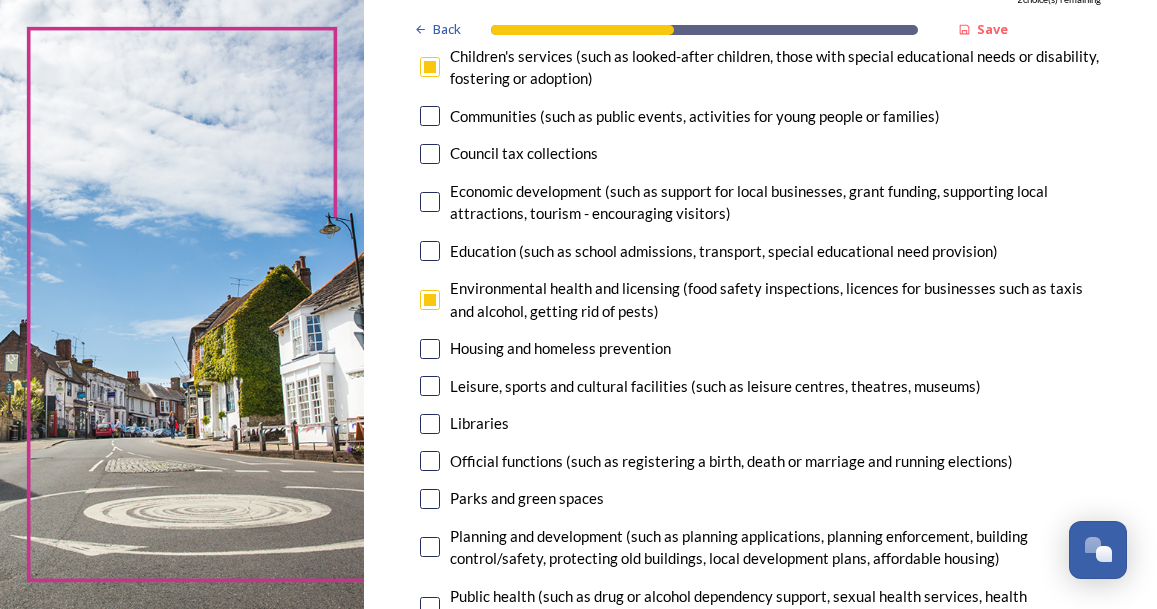 click at bounding box center [430, 386] 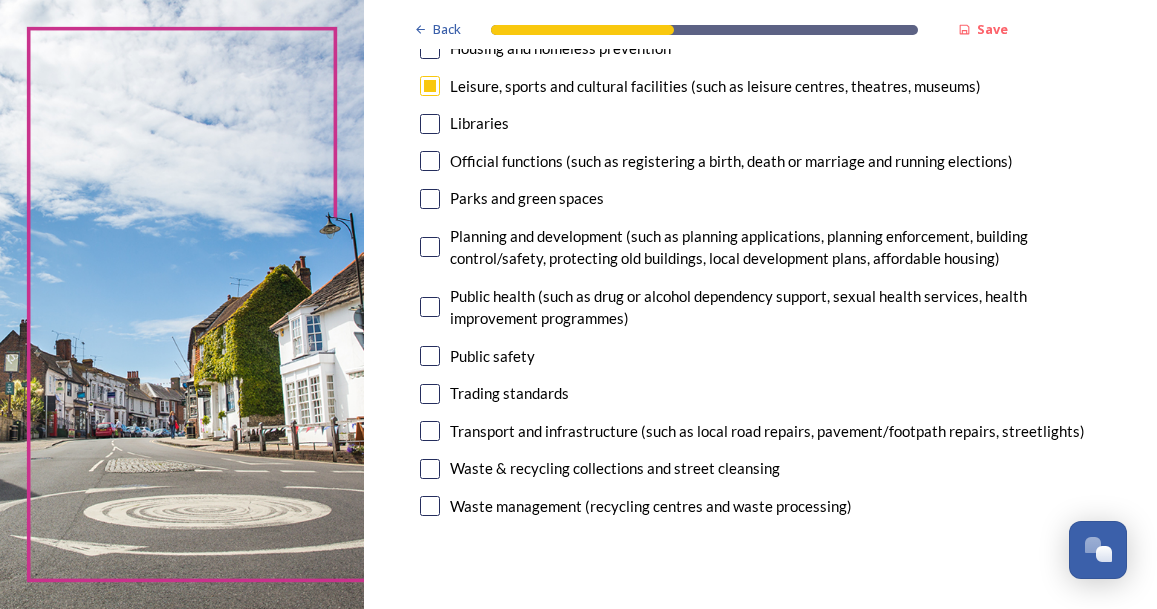 scroll, scrollTop: 700, scrollLeft: 0, axis: vertical 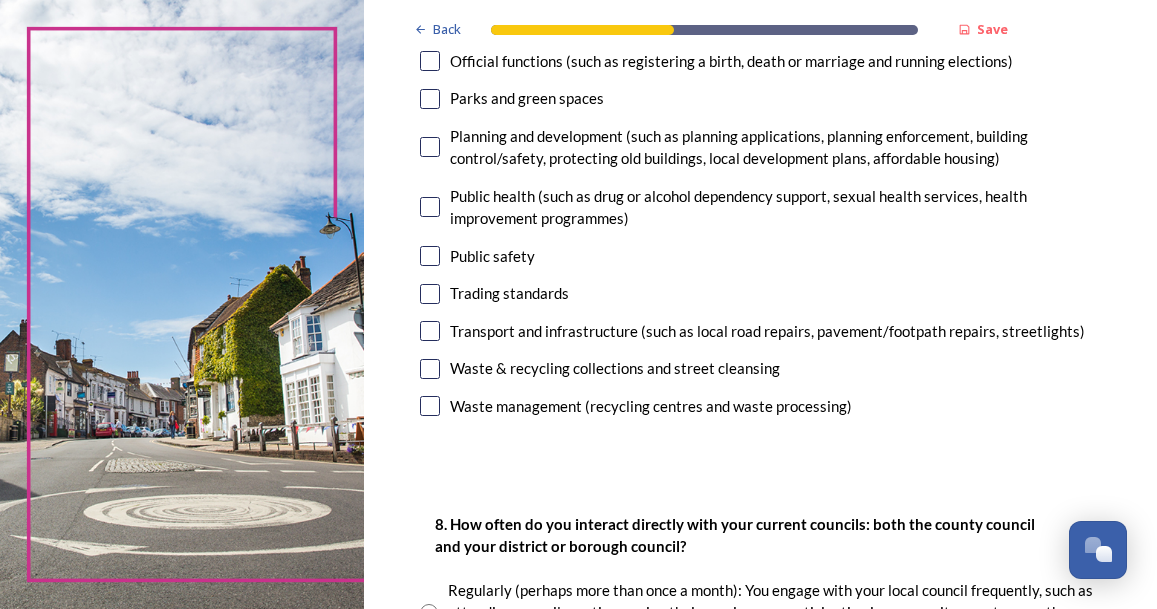 click at bounding box center (430, 369) 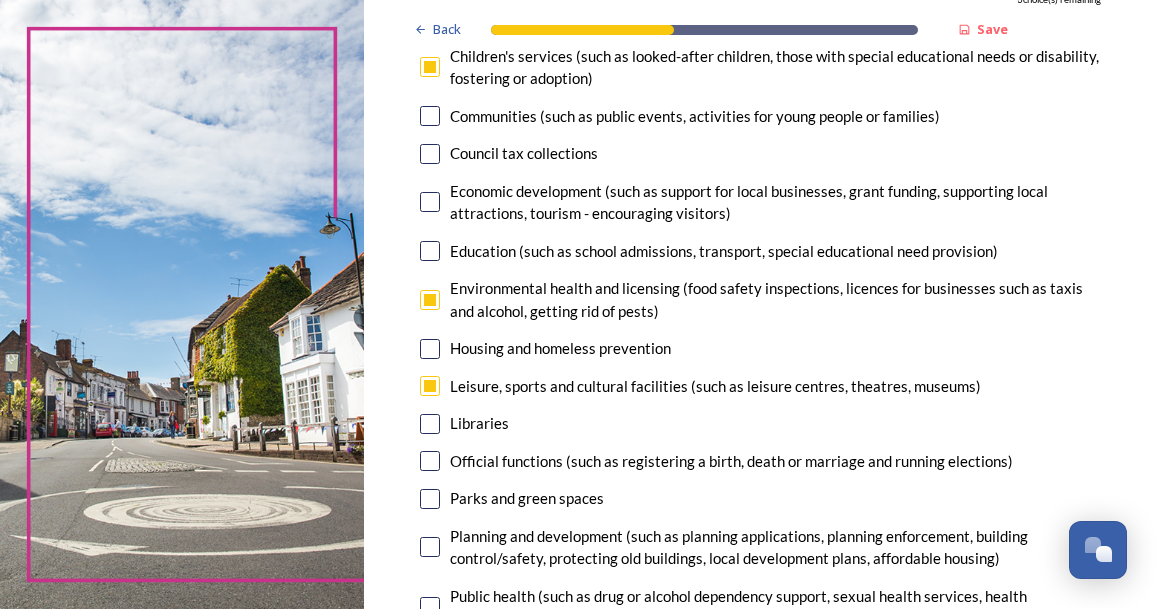 scroll, scrollTop: 200, scrollLeft: 0, axis: vertical 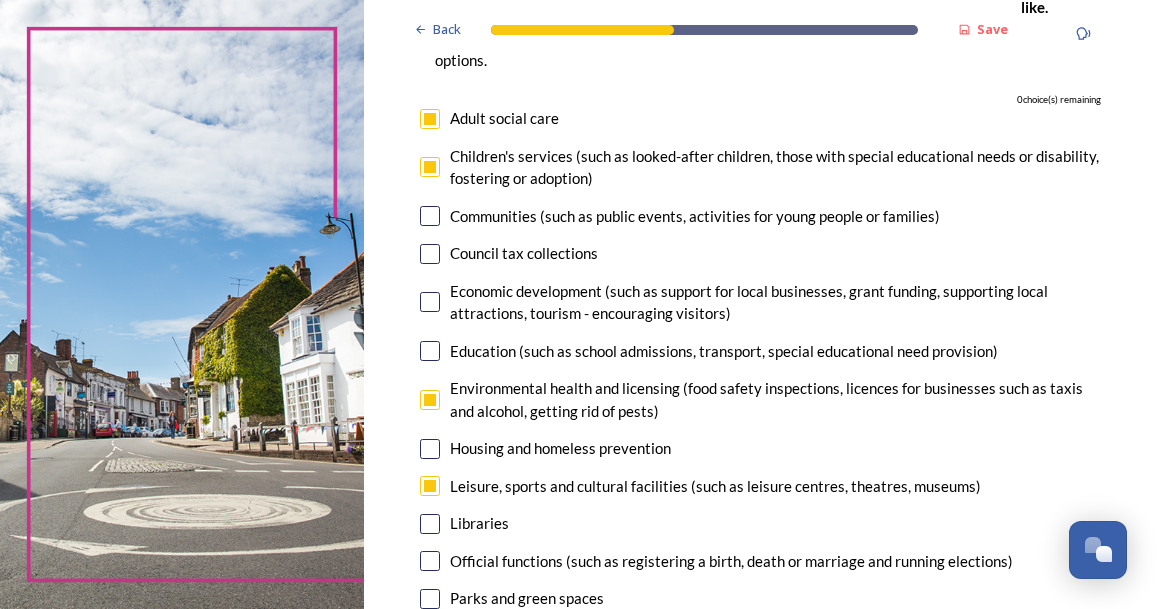 click at bounding box center [430, 167] 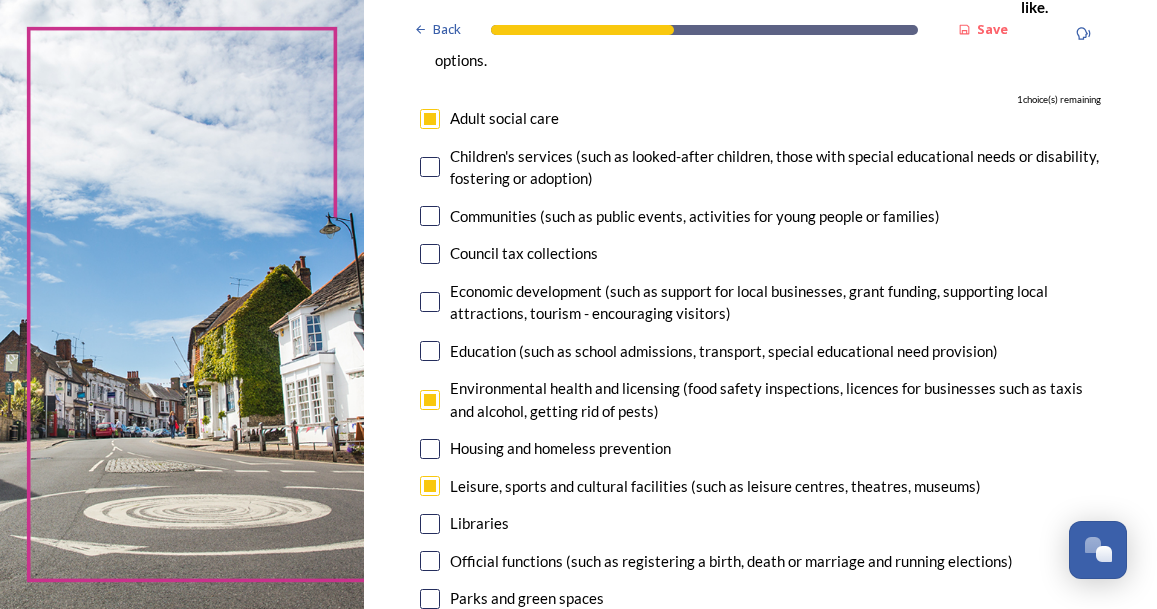 scroll, scrollTop: 300, scrollLeft: 0, axis: vertical 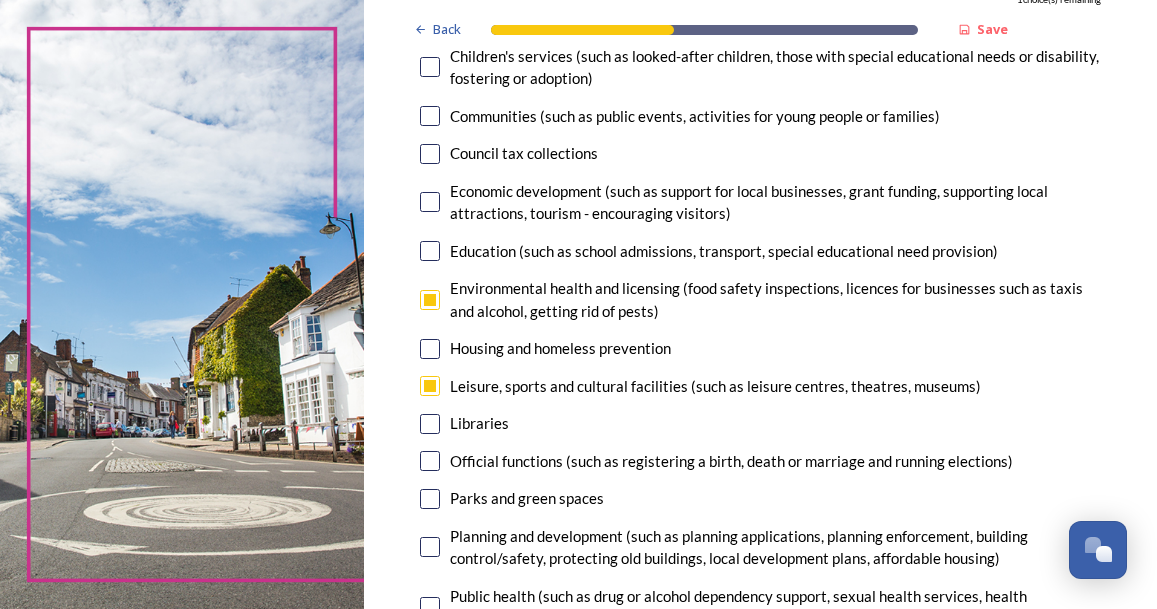click at bounding box center (430, 499) 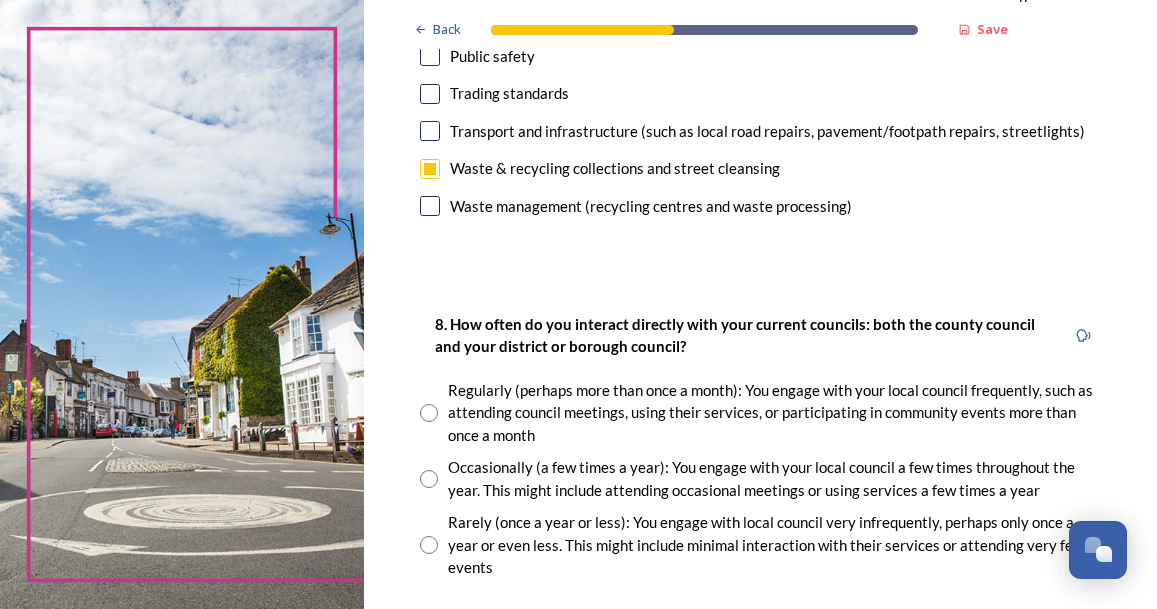 scroll, scrollTop: 1000, scrollLeft: 0, axis: vertical 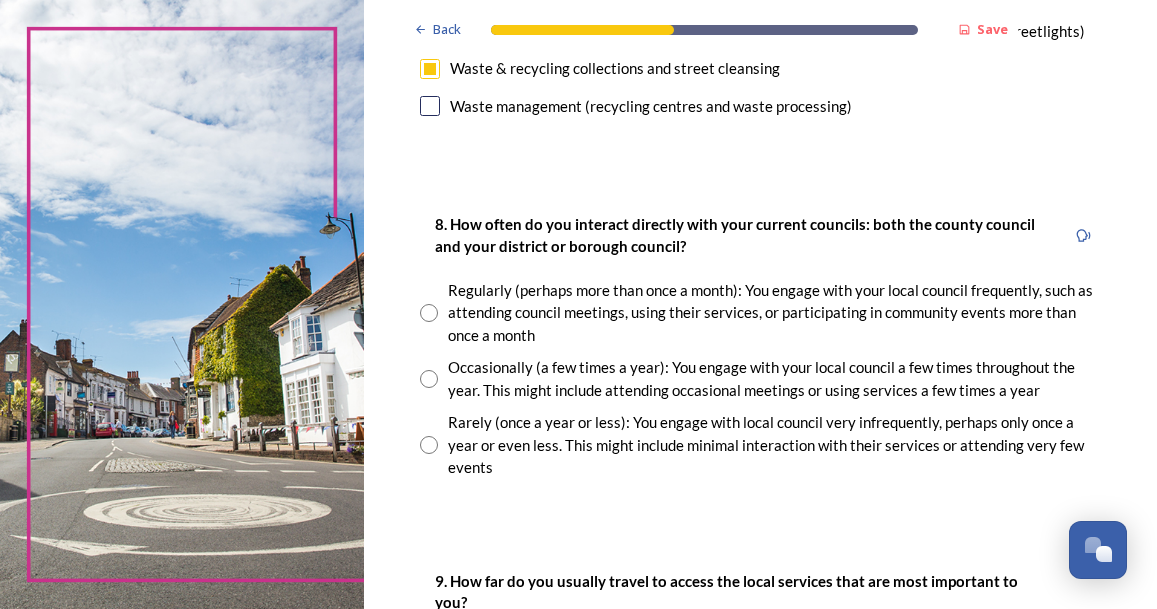 click at bounding box center (429, 445) 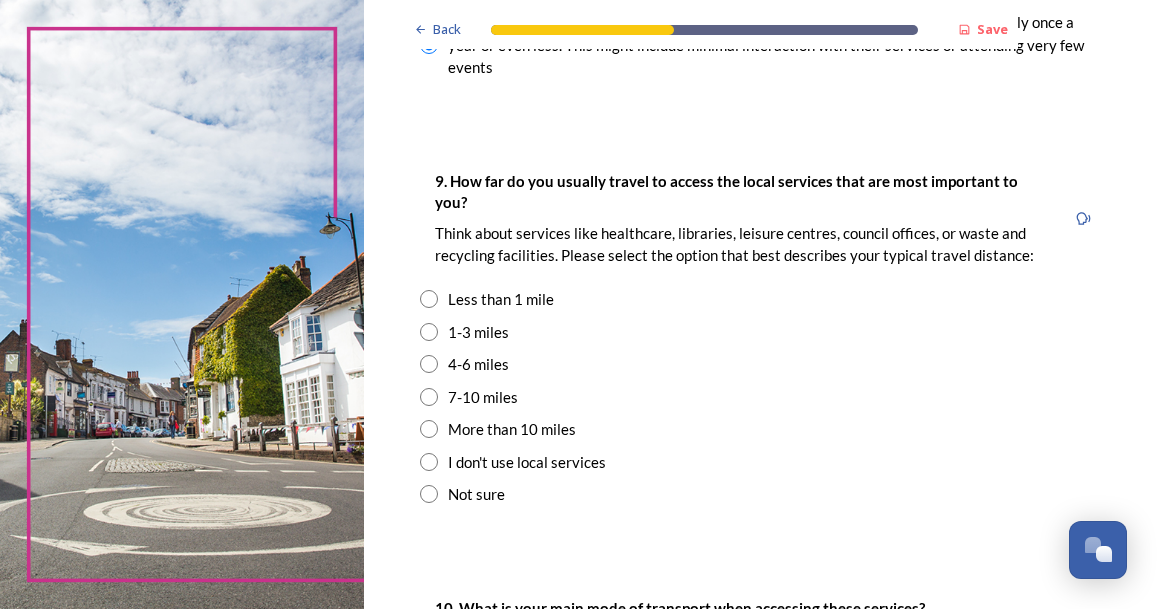 scroll, scrollTop: 1500, scrollLeft: 0, axis: vertical 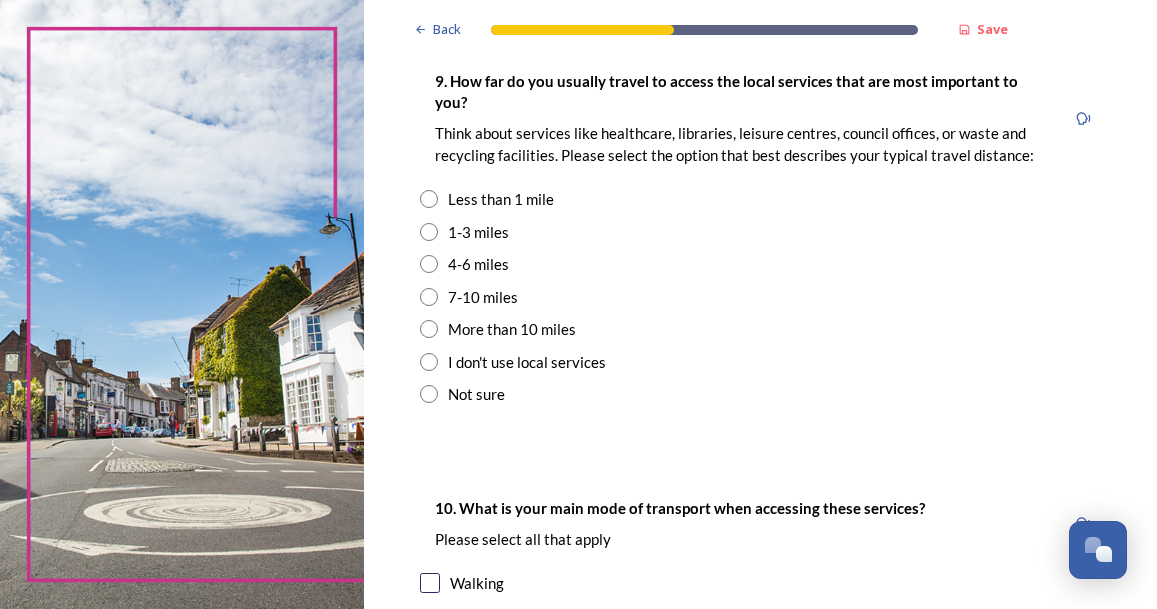 click at bounding box center (429, 232) 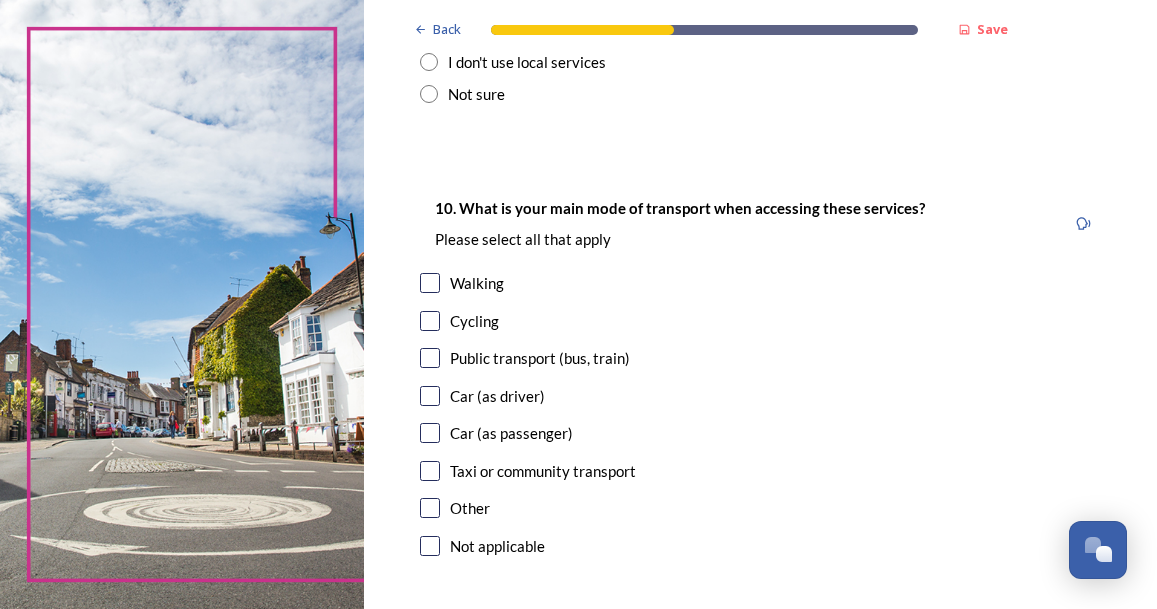 scroll, scrollTop: 1900, scrollLeft: 0, axis: vertical 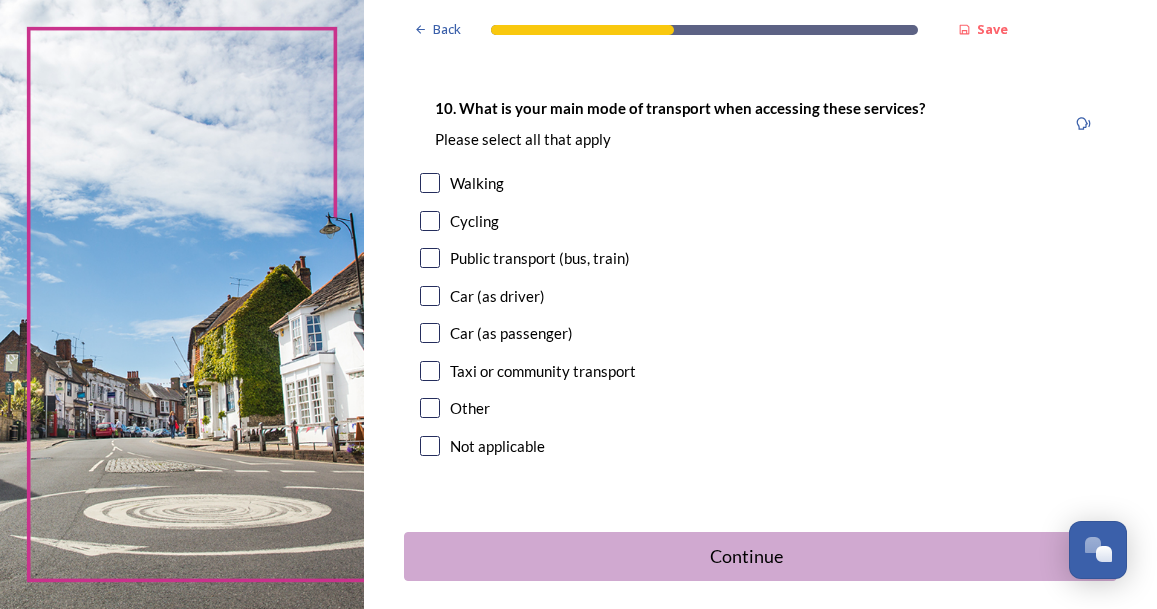 click at bounding box center (430, 333) 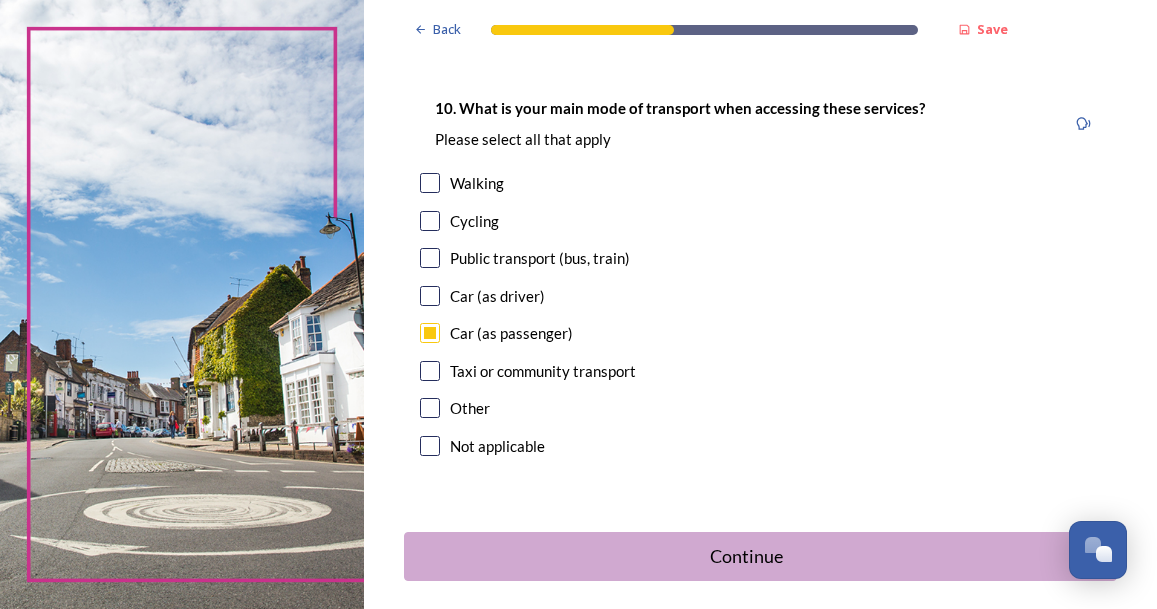 click at bounding box center (430, 296) 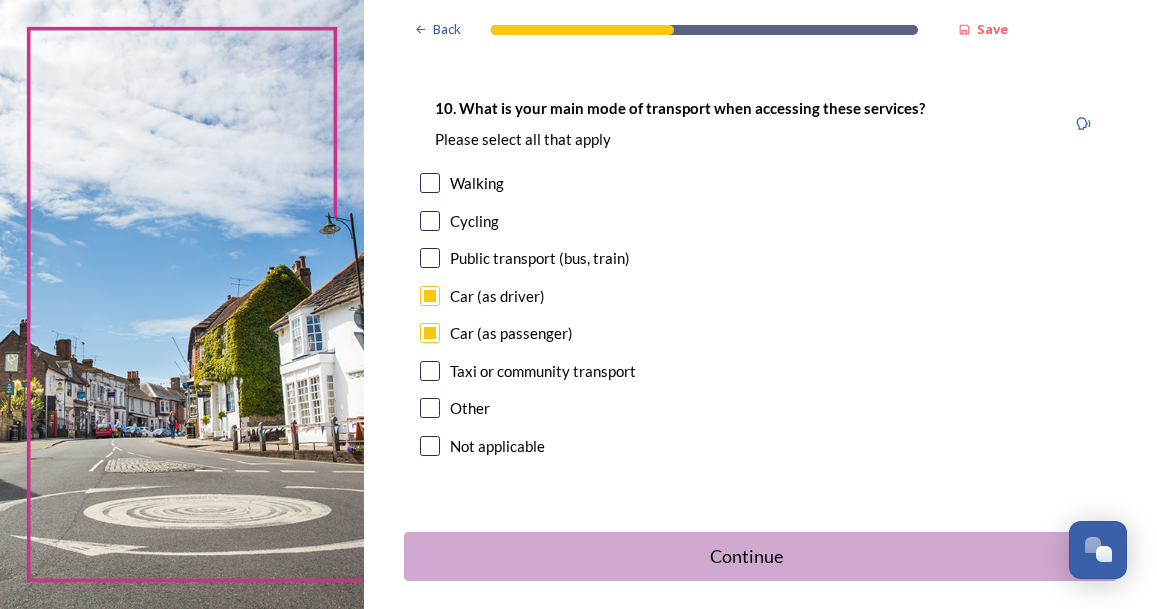 scroll, scrollTop: 2000, scrollLeft: 0, axis: vertical 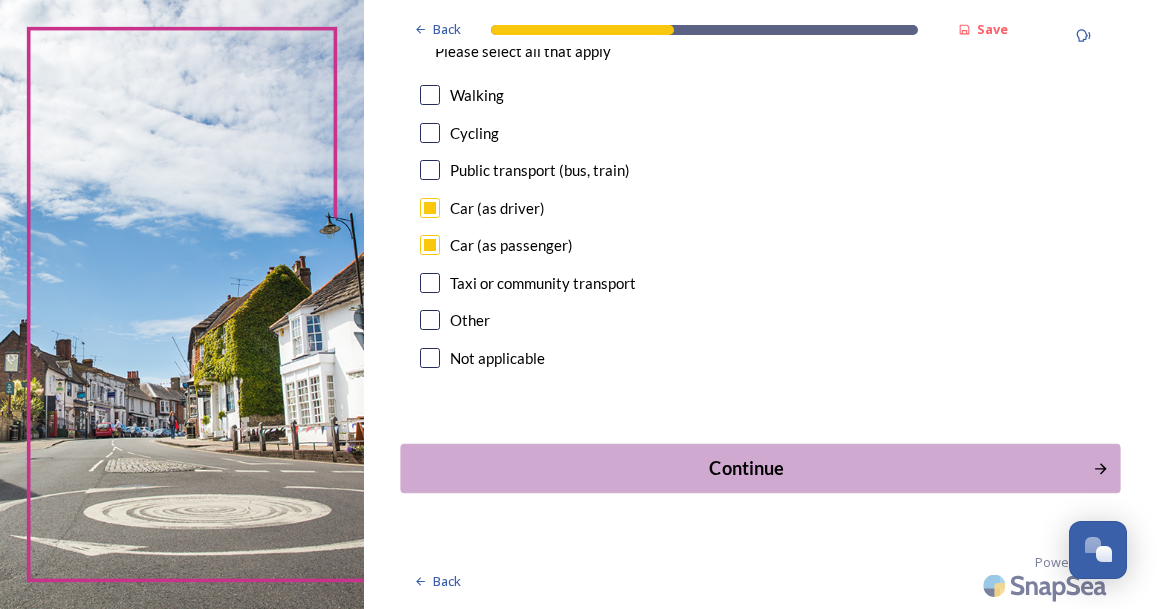 click on "Continue" at bounding box center (746, 468) 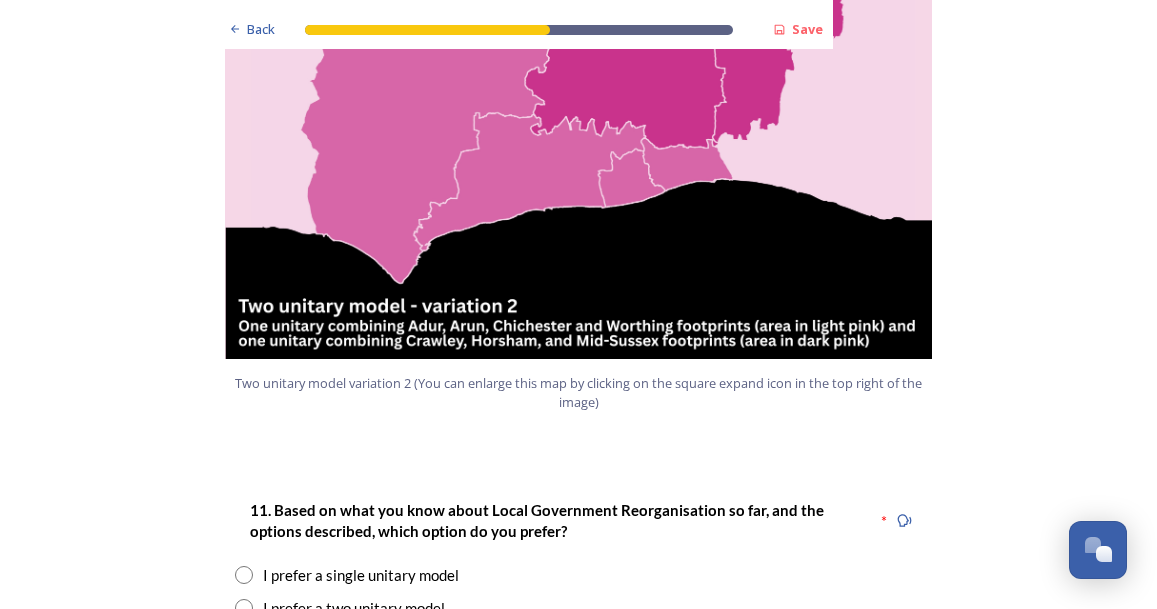 scroll, scrollTop: 2400, scrollLeft: 0, axis: vertical 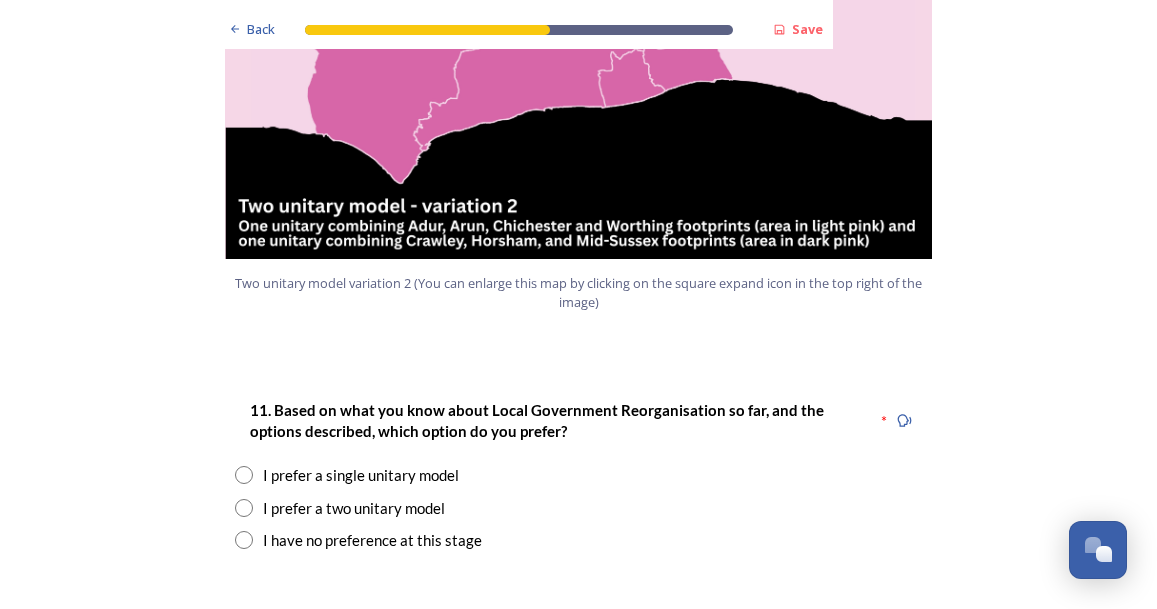 click on "I prefer a two unitary model" at bounding box center [579, 508] 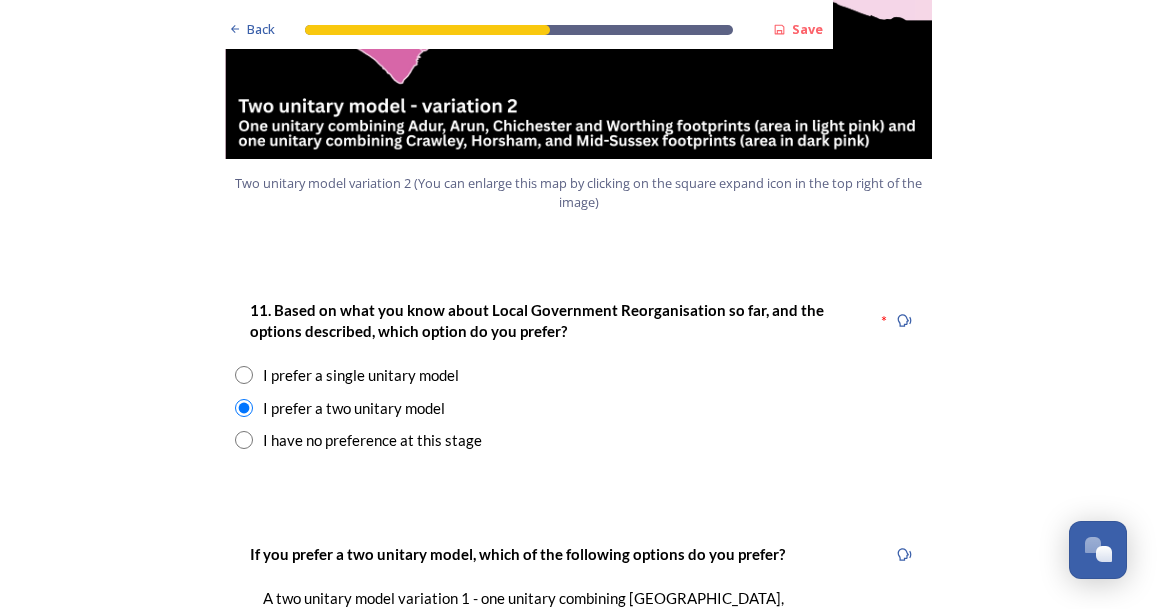 scroll, scrollTop: 2600, scrollLeft: 0, axis: vertical 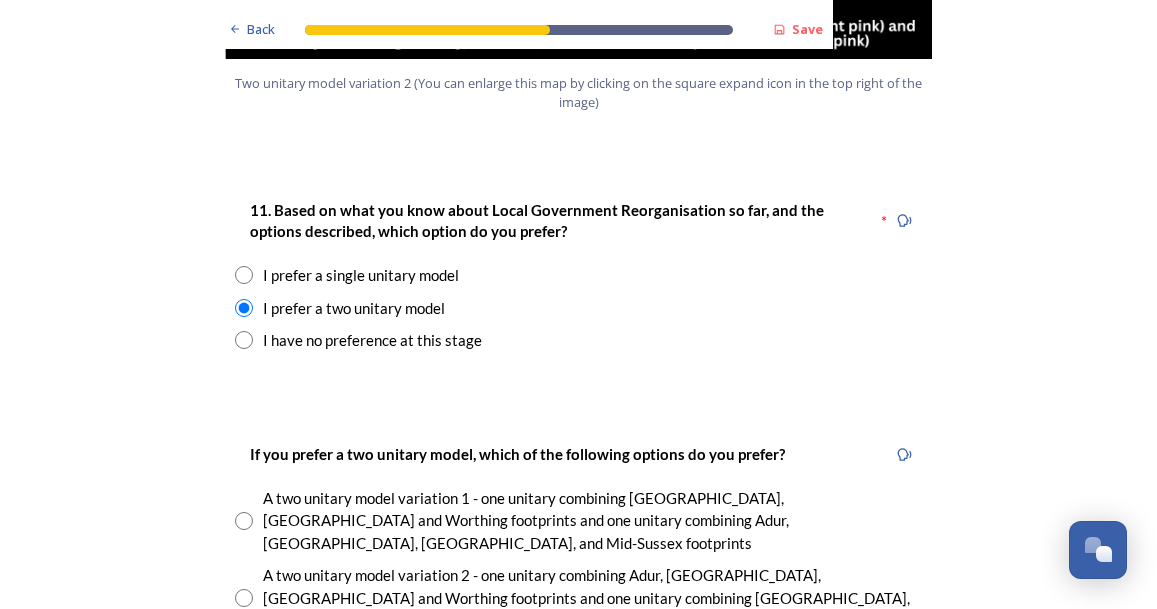 click at bounding box center (244, 598) 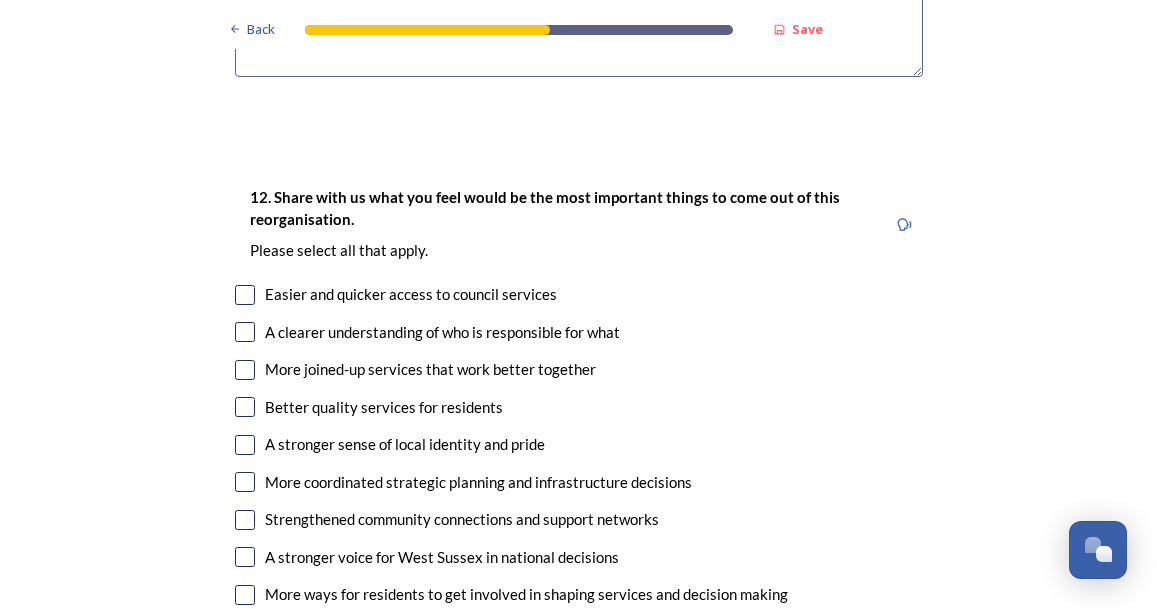 scroll, scrollTop: 3700, scrollLeft: 0, axis: vertical 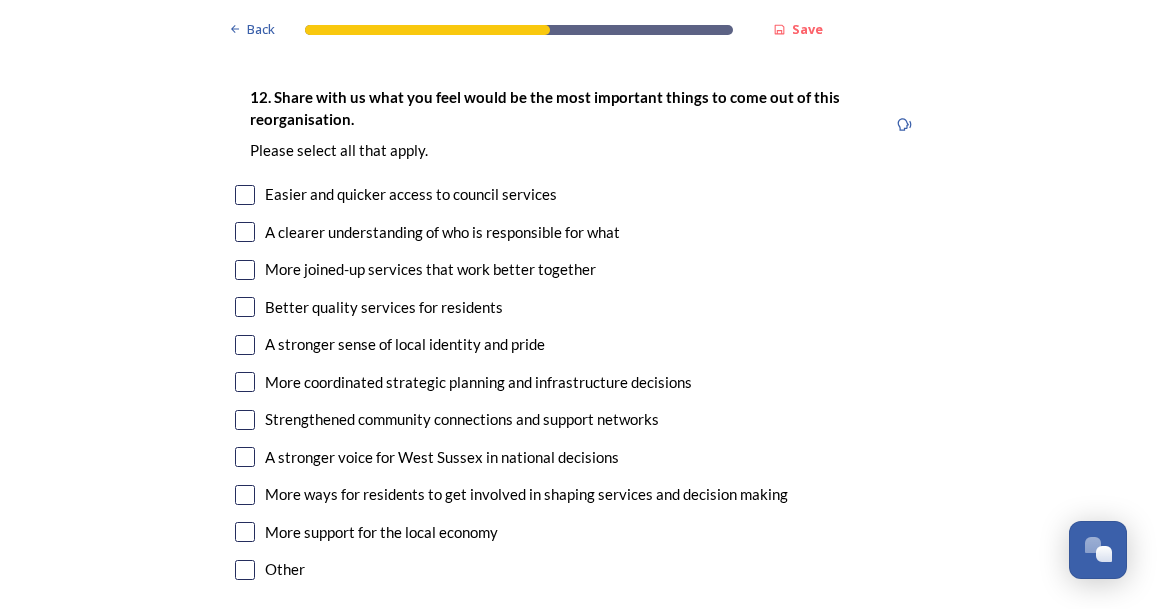 click at bounding box center (245, 457) 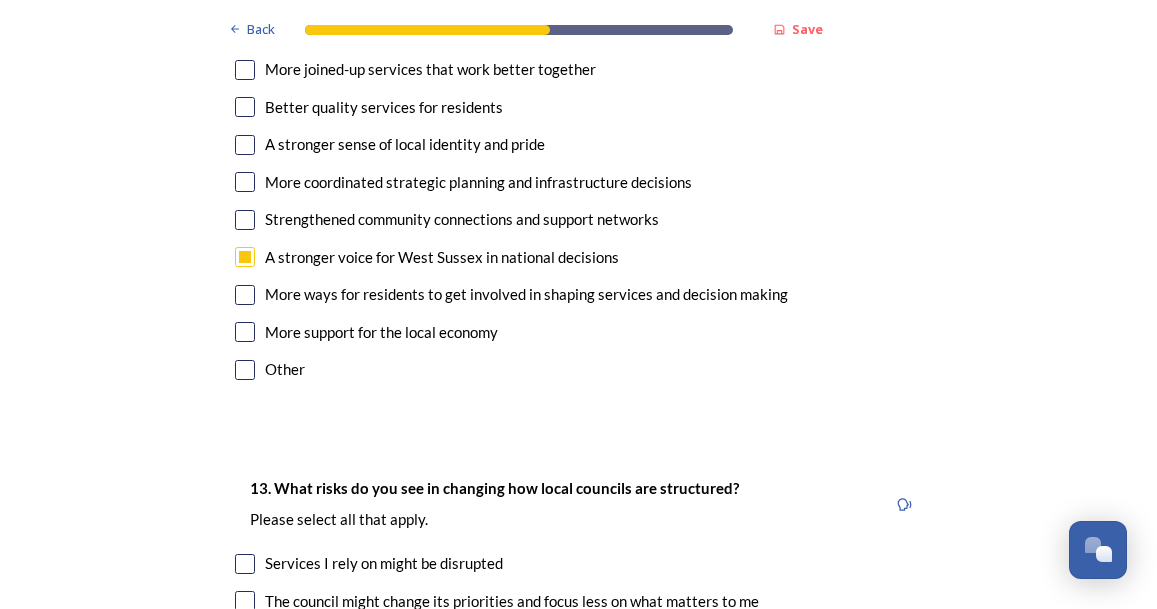 scroll, scrollTop: 4000, scrollLeft: 0, axis: vertical 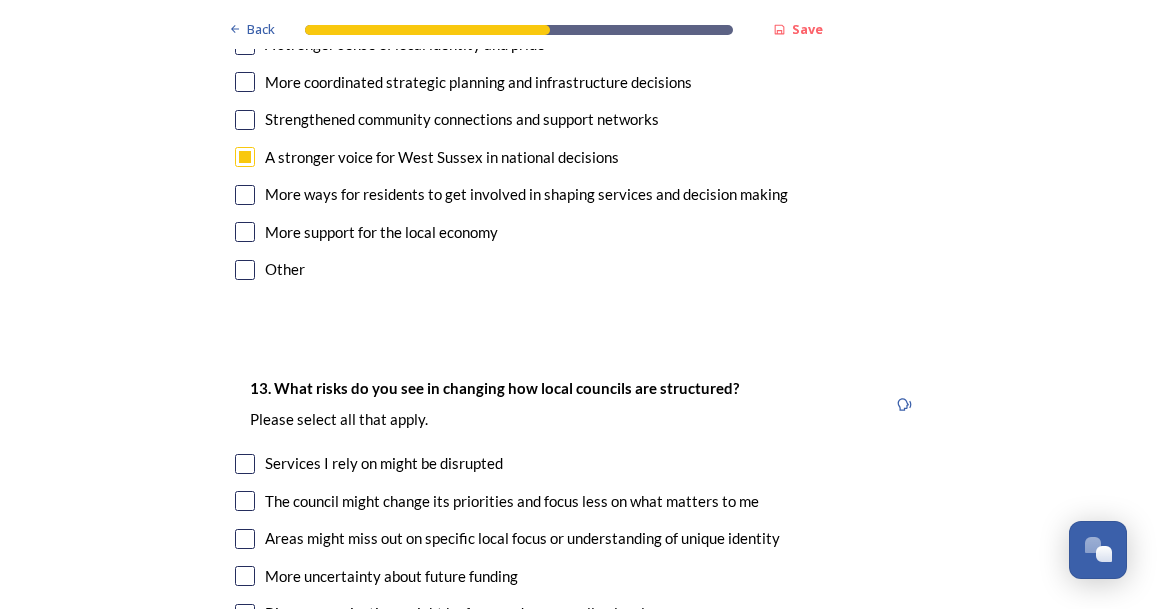 click at bounding box center (245, 464) 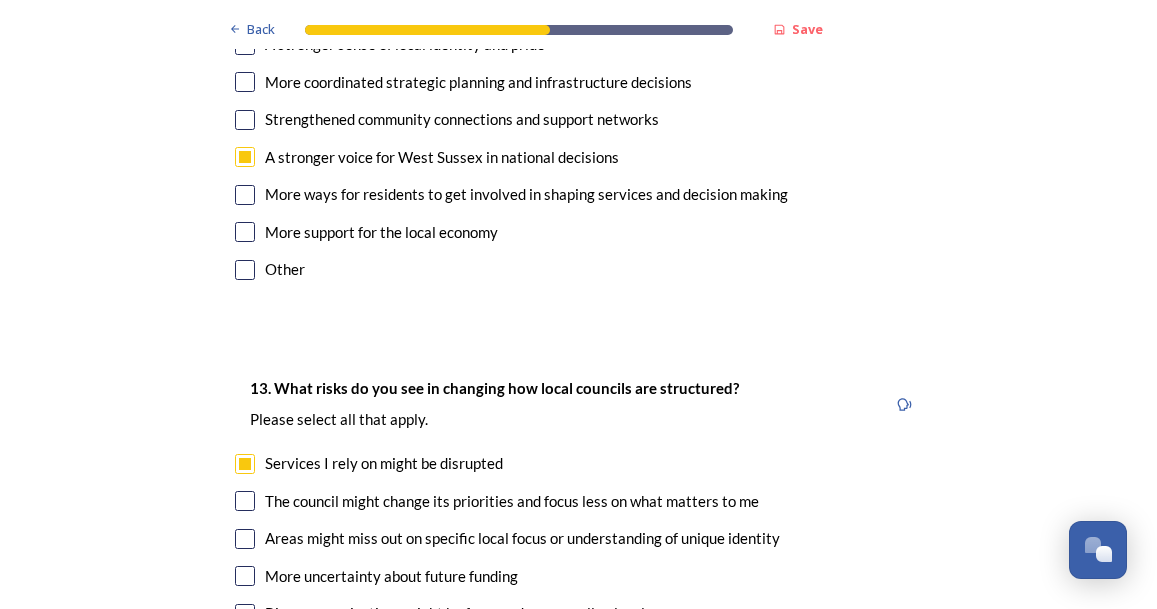 scroll, scrollTop: 4100, scrollLeft: 0, axis: vertical 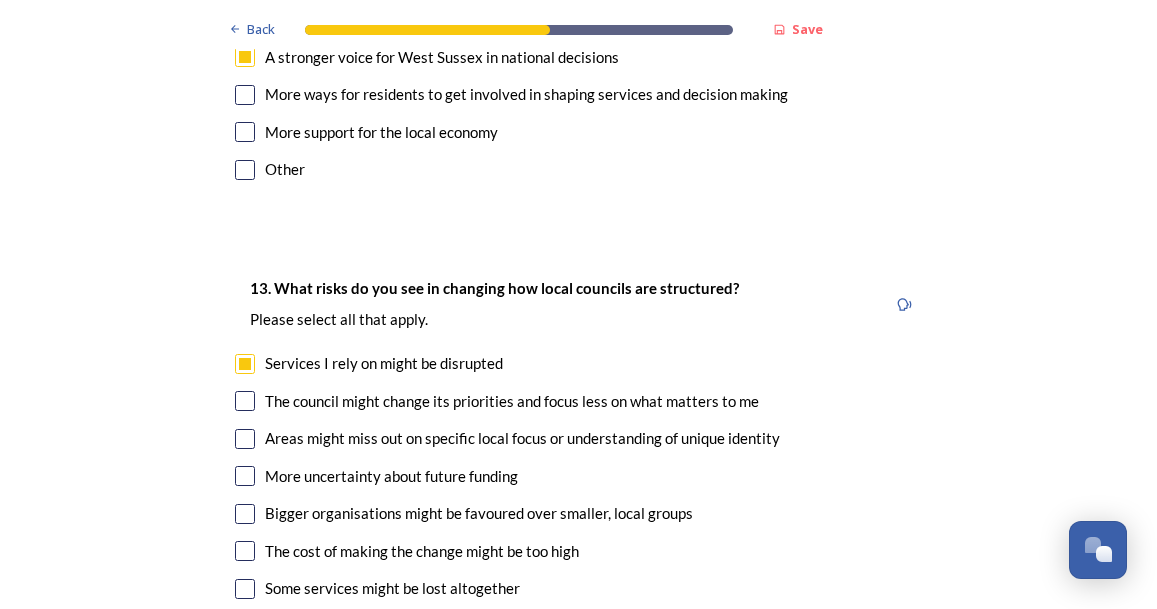 click at bounding box center (245, 401) 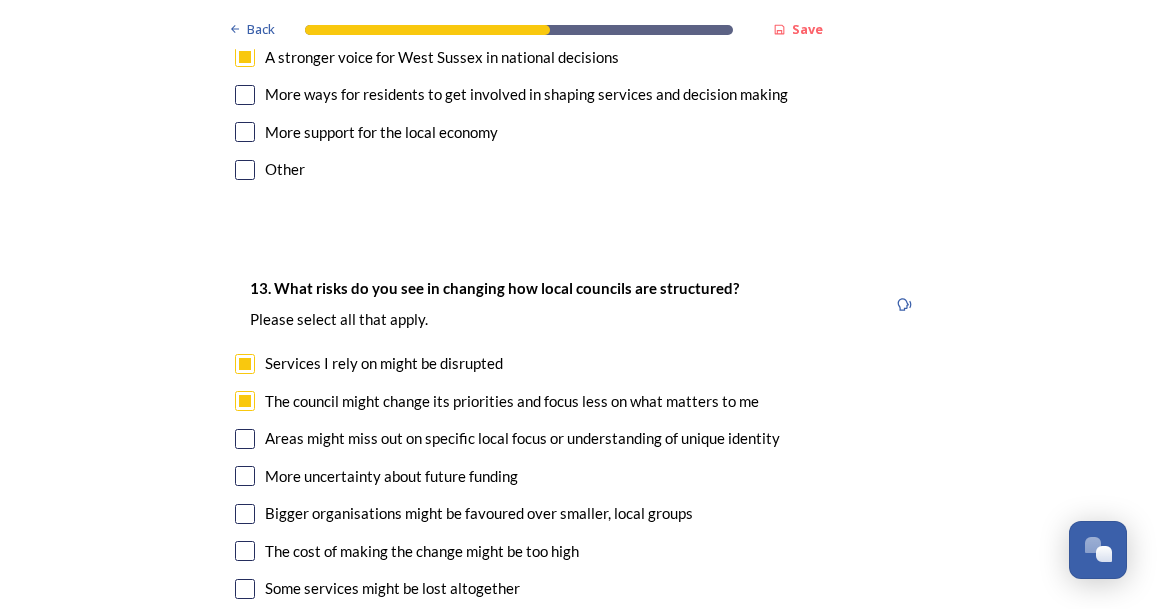 click at bounding box center (245, 439) 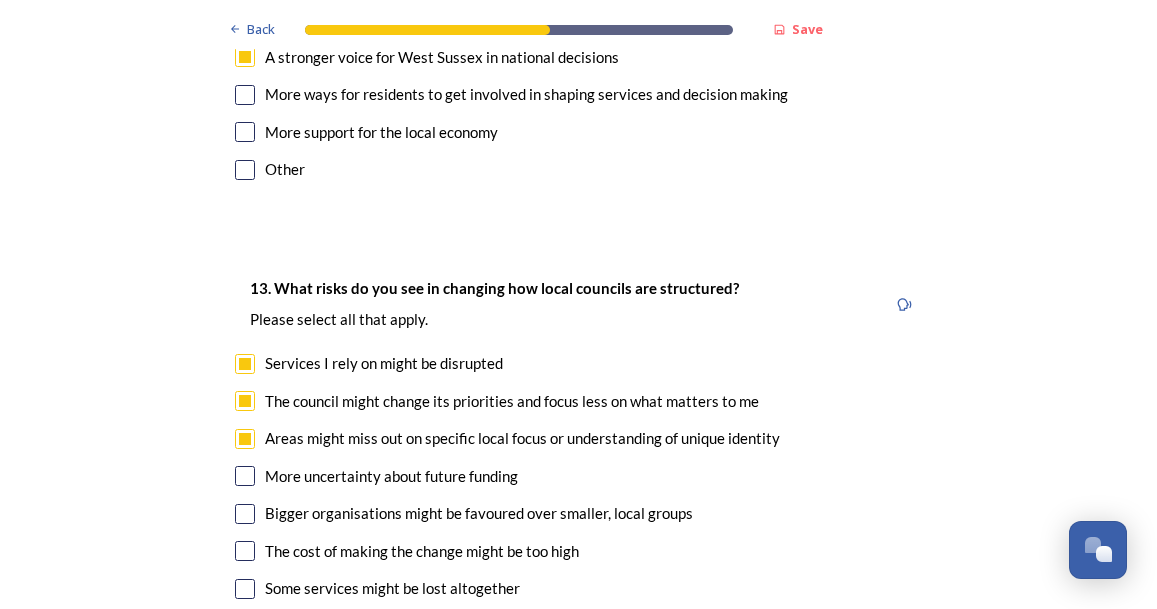 click at bounding box center (245, 514) 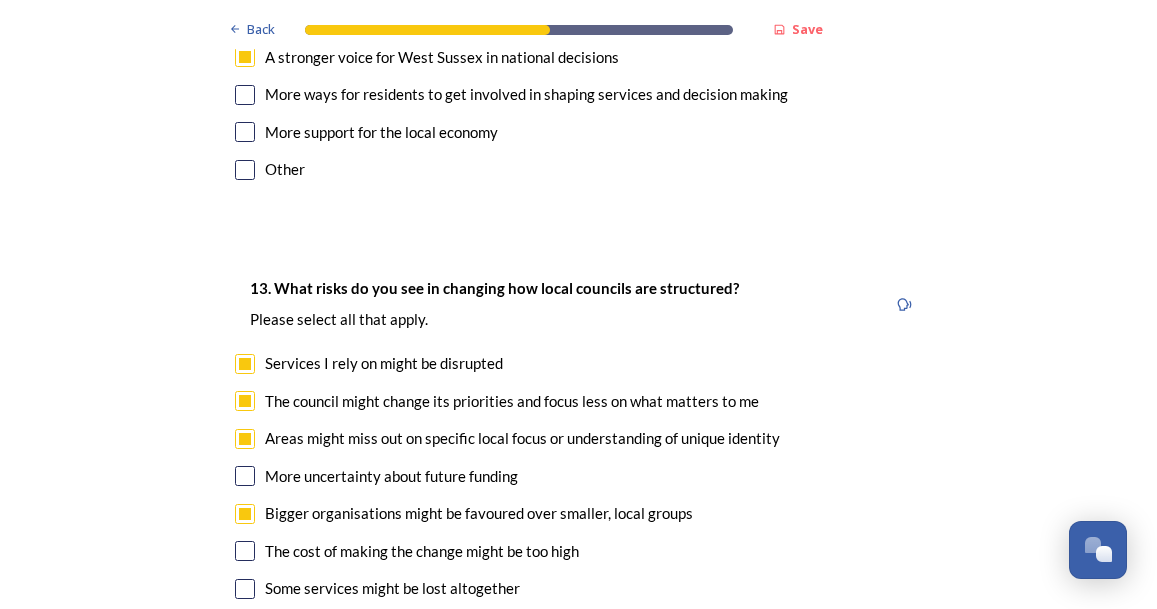 scroll, scrollTop: 4200, scrollLeft: 0, axis: vertical 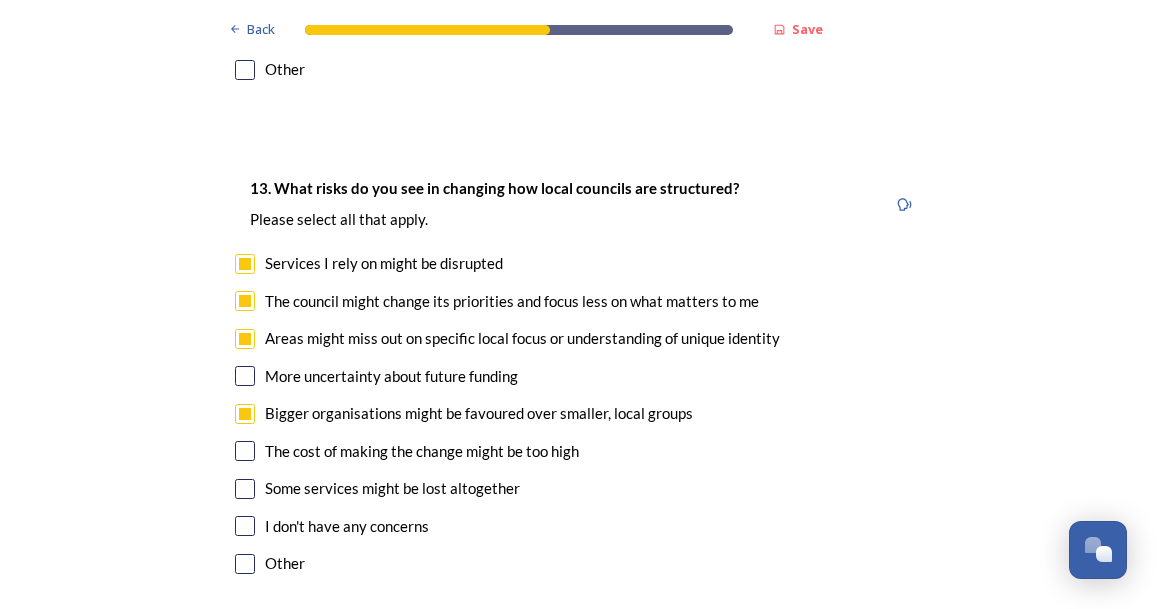 click at bounding box center [245, 451] 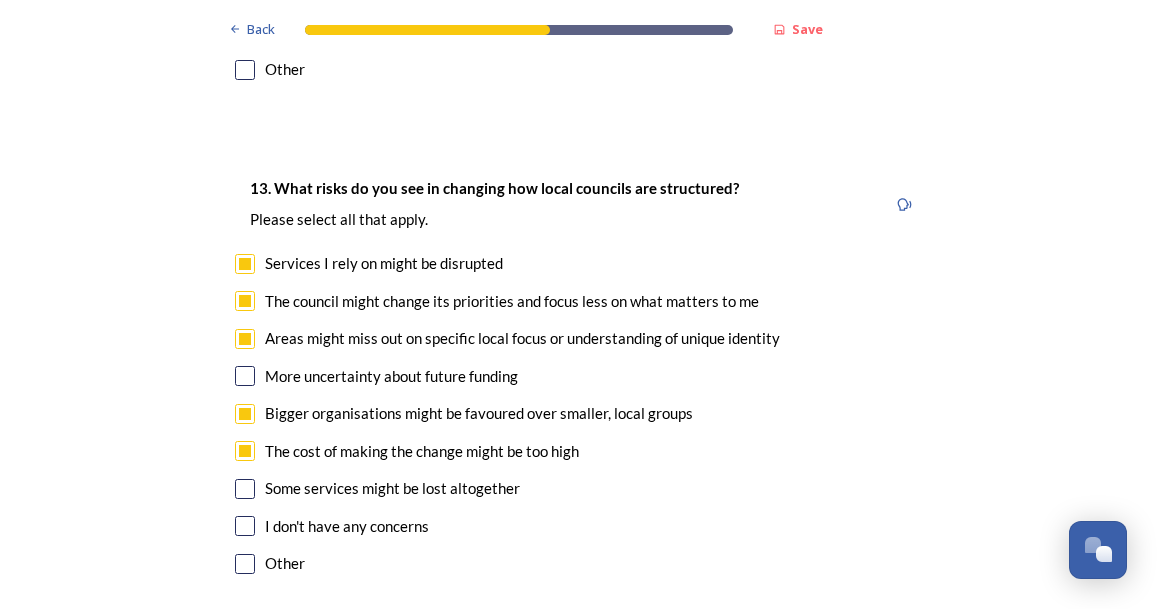 click at bounding box center (245, 489) 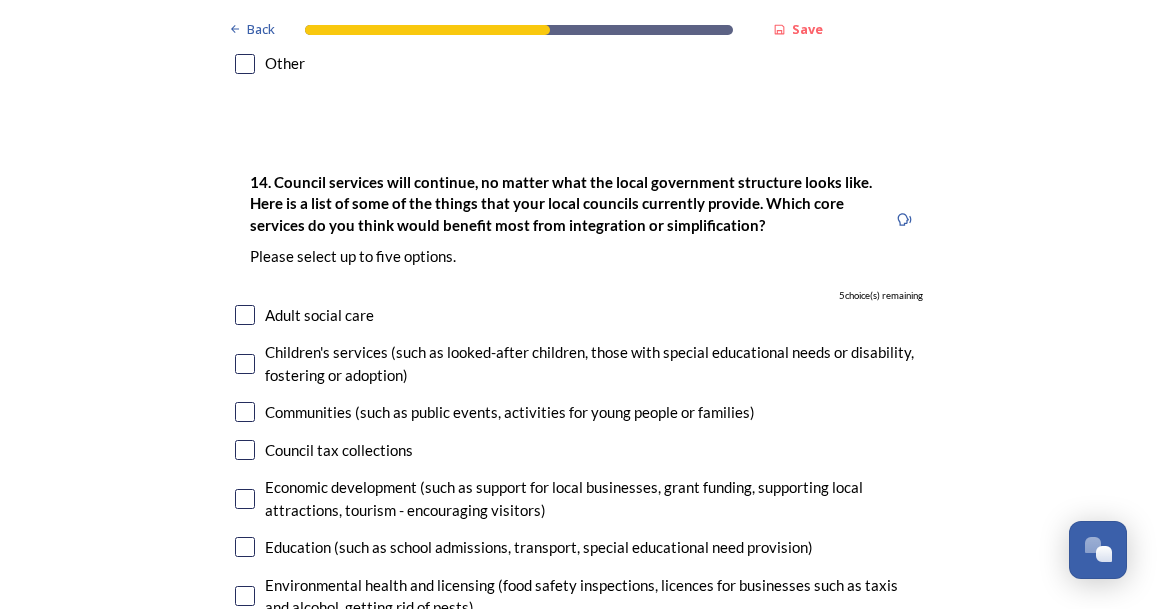 scroll, scrollTop: 4800, scrollLeft: 0, axis: vertical 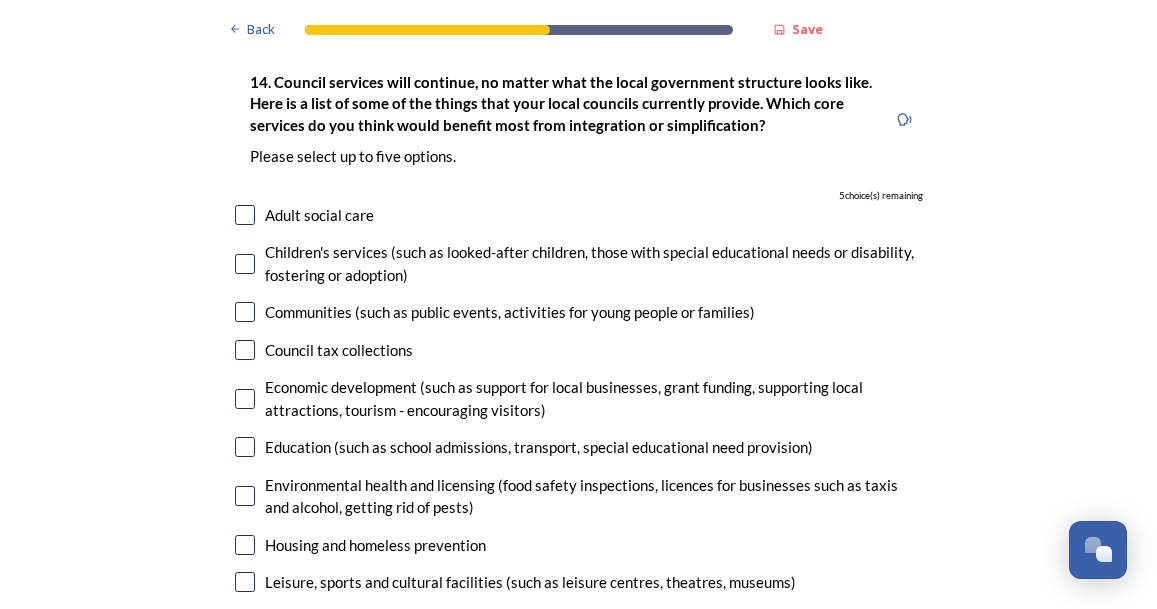 click at bounding box center (245, 350) 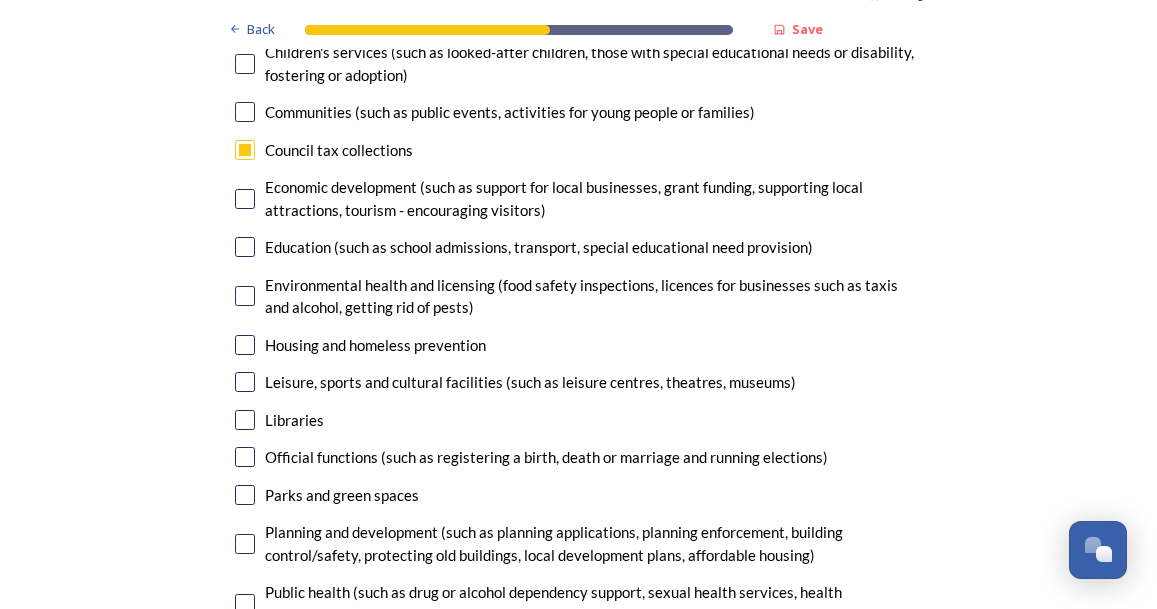scroll, scrollTop: 4900, scrollLeft: 0, axis: vertical 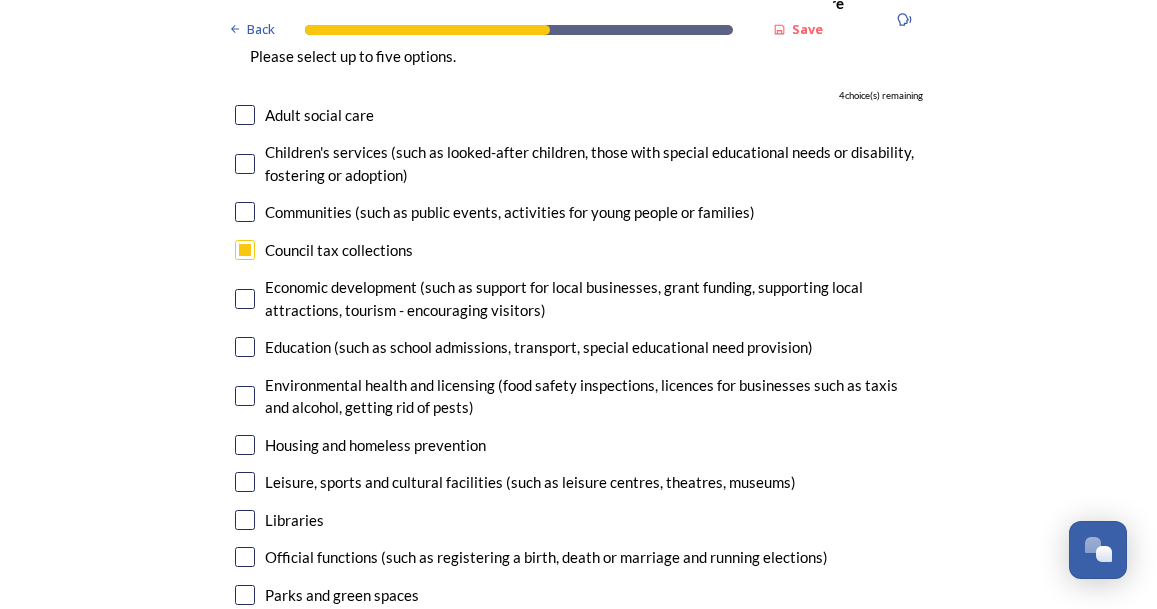 click at bounding box center (245, 482) 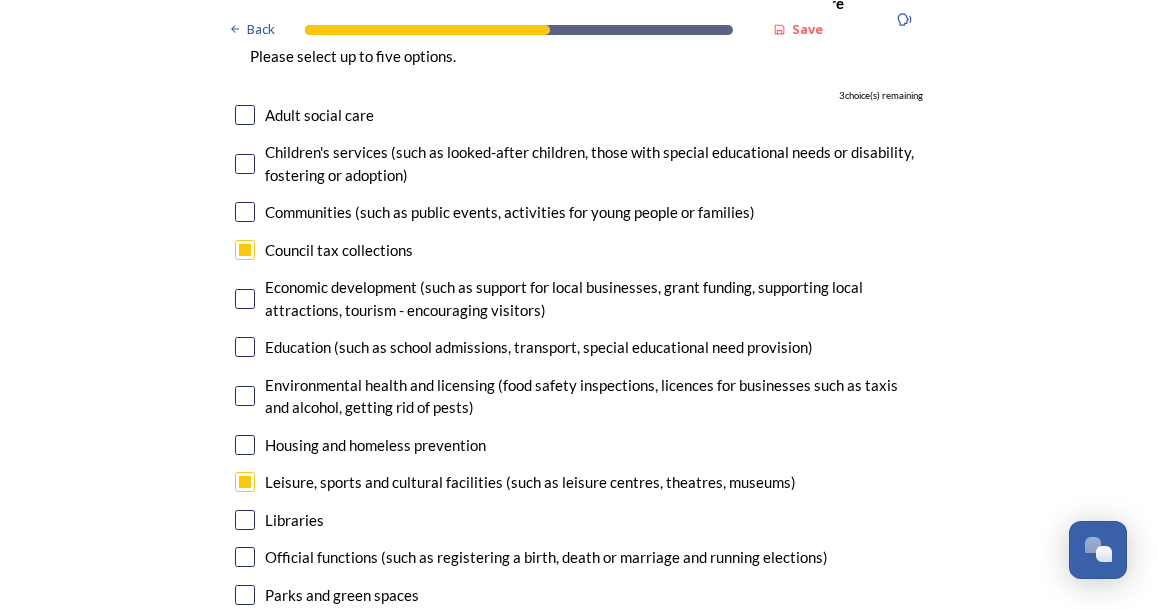 scroll, scrollTop: 5000, scrollLeft: 0, axis: vertical 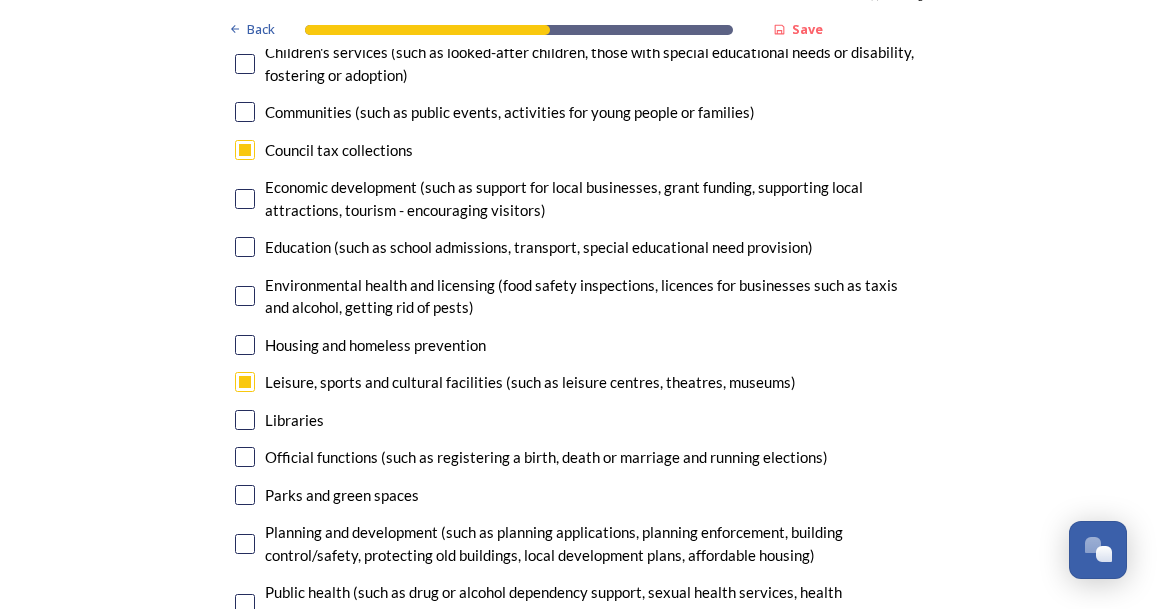 click at bounding box center [245, 495] 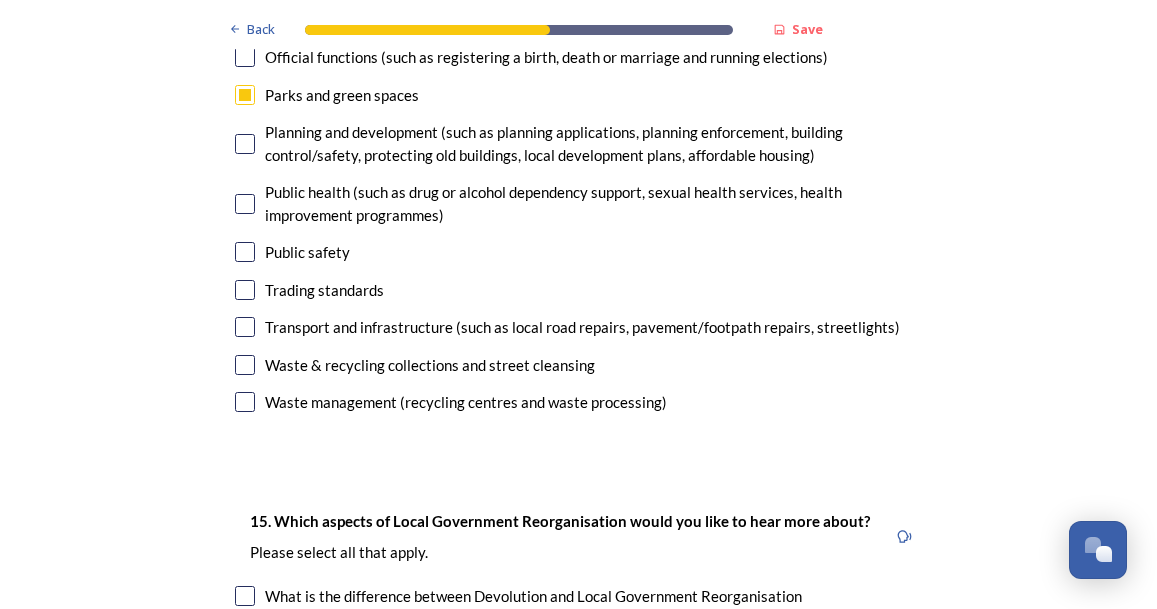 scroll, scrollTop: 5300, scrollLeft: 0, axis: vertical 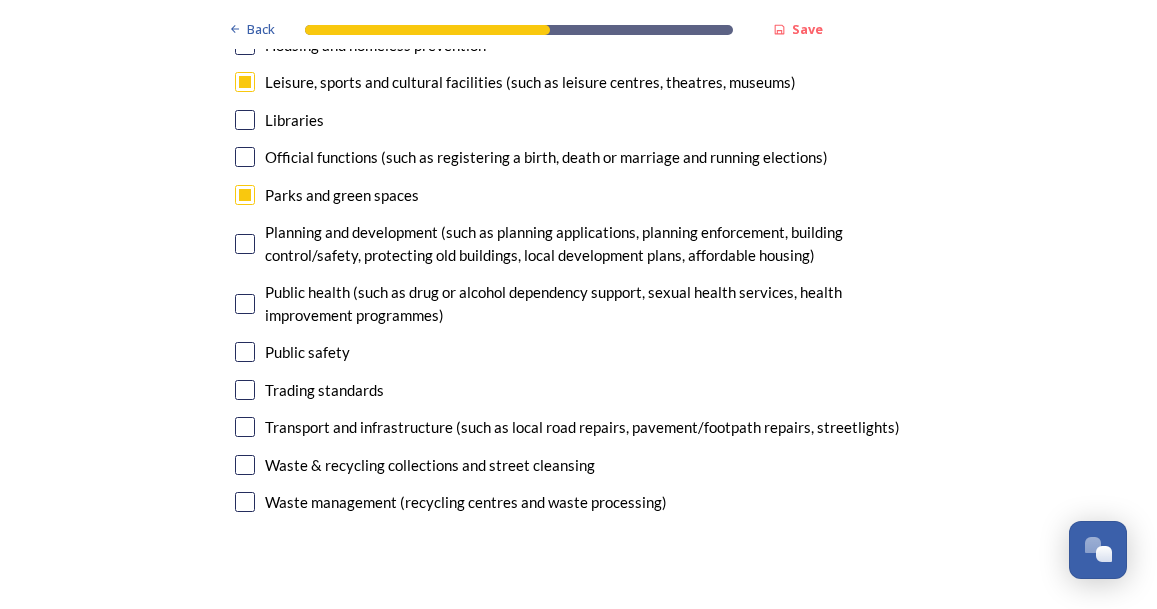 click at bounding box center [245, 427] 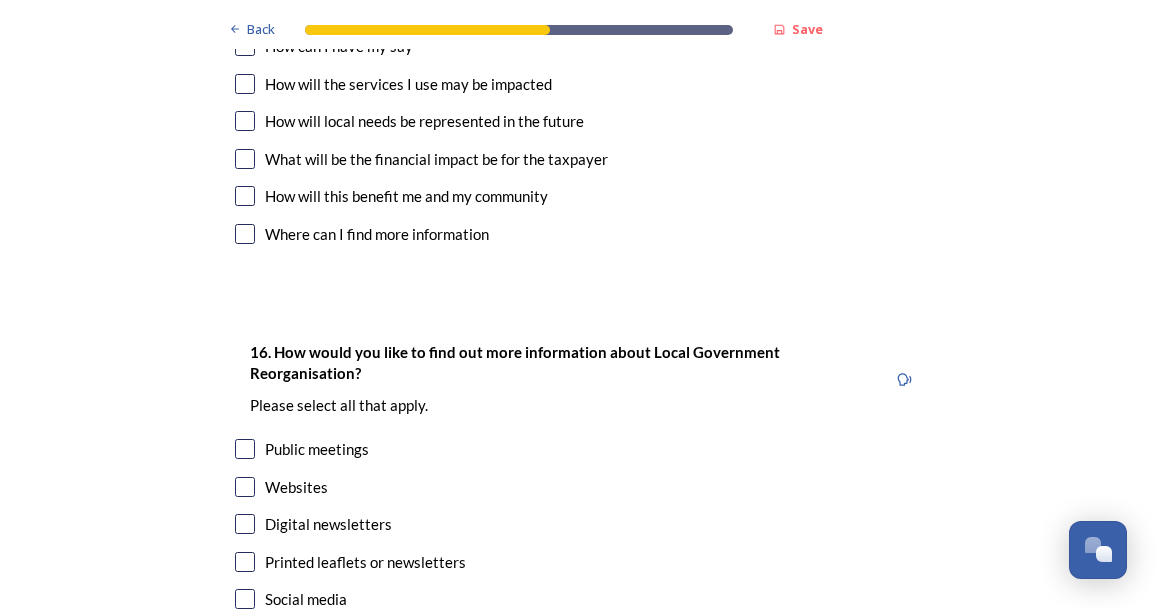 scroll, scrollTop: 6200, scrollLeft: 0, axis: vertical 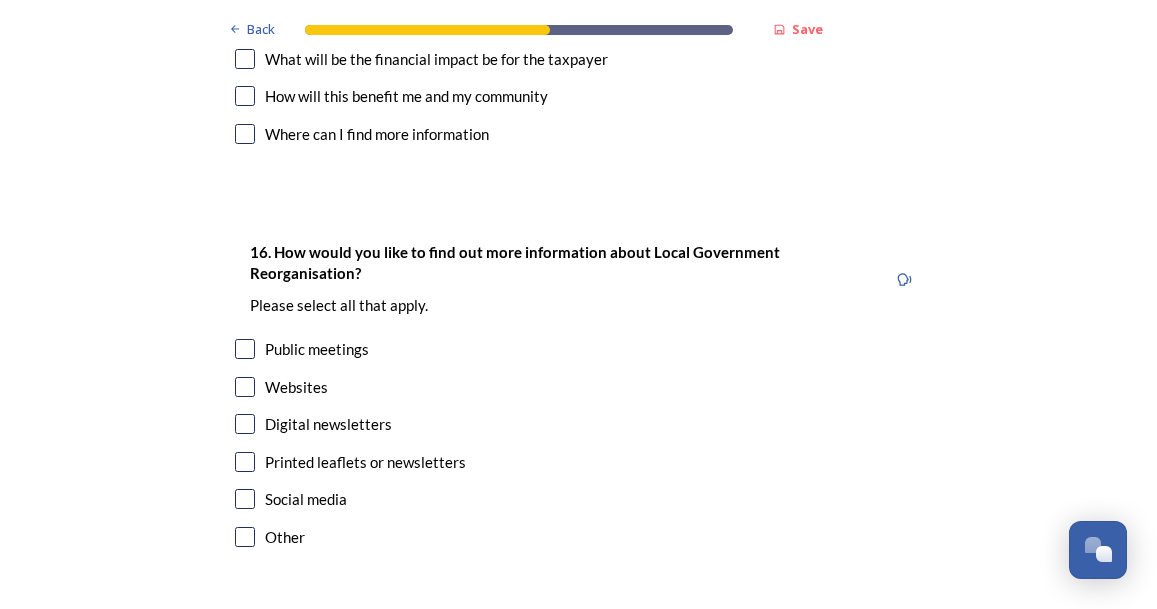 click at bounding box center [245, 499] 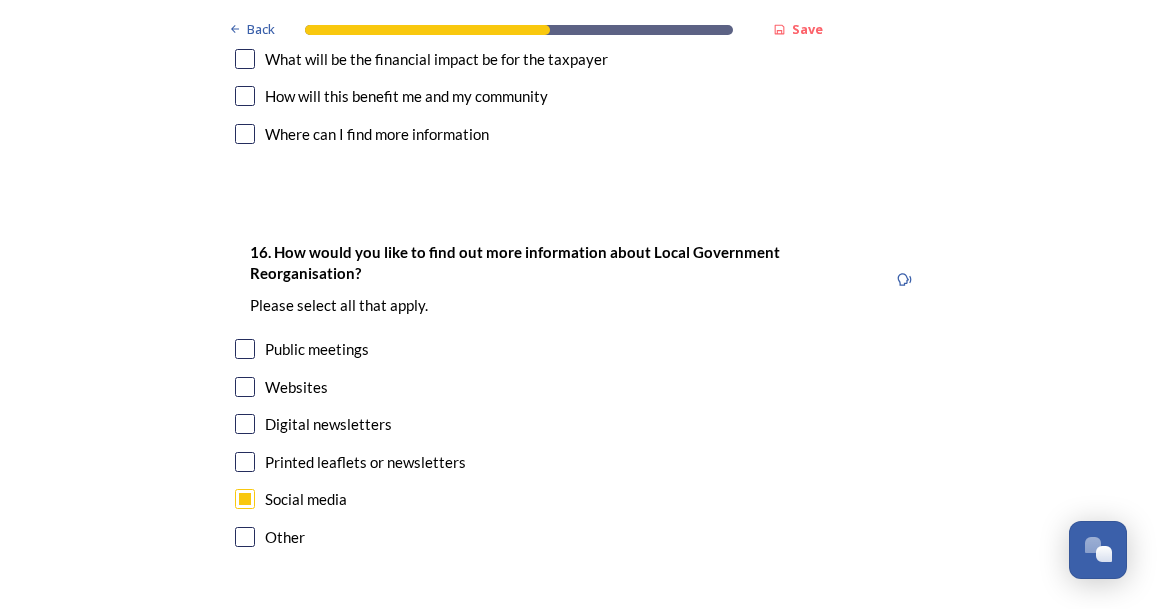 scroll, scrollTop: 6275, scrollLeft: 0, axis: vertical 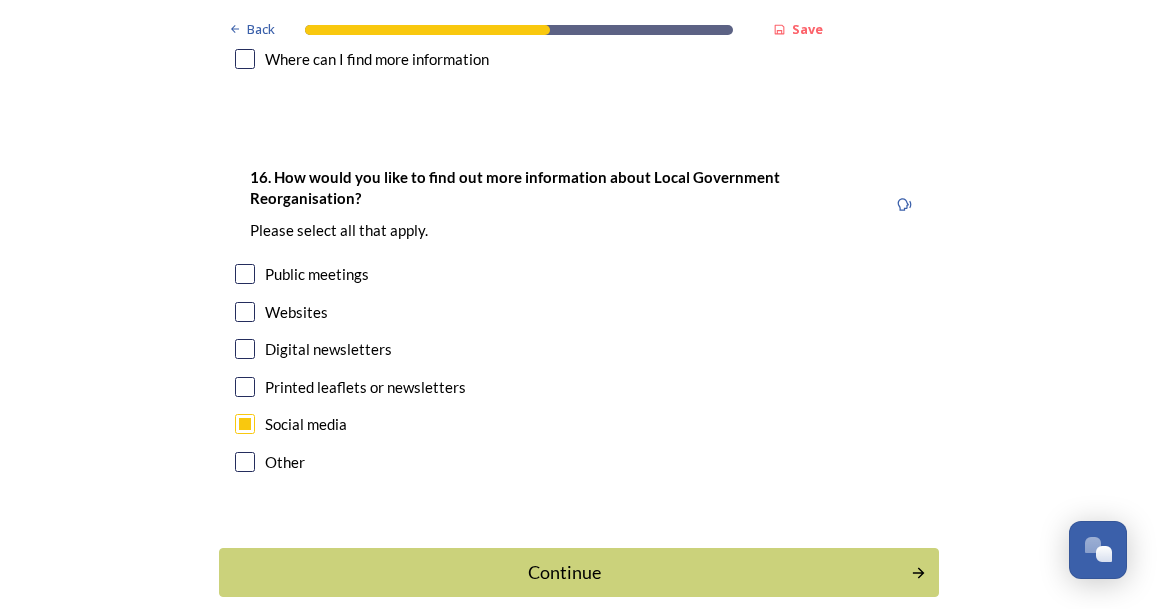 click at bounding box center [245, 349] 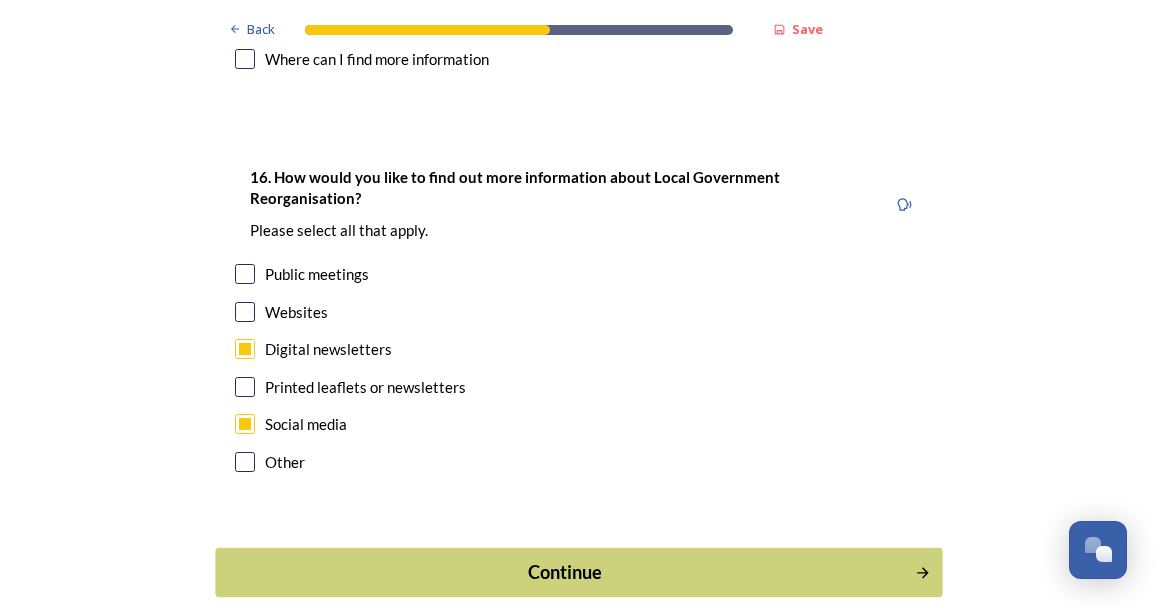 click on "Continue" at bounding box center (564, 572) 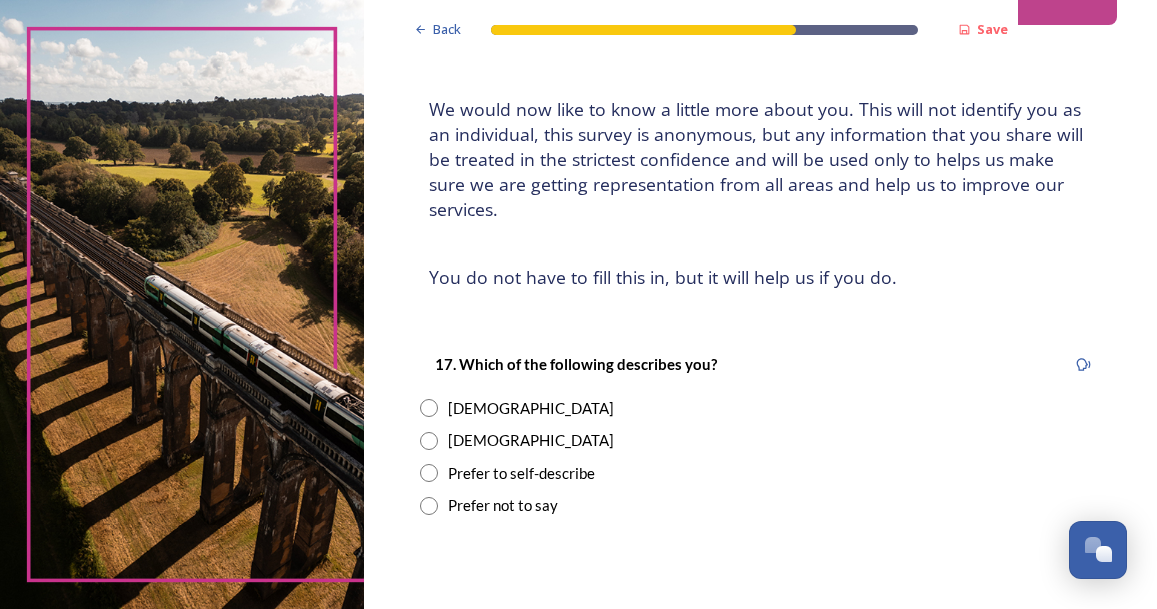 scroll, scrollTop: 200, scrollLeft: 0, axis: vertical 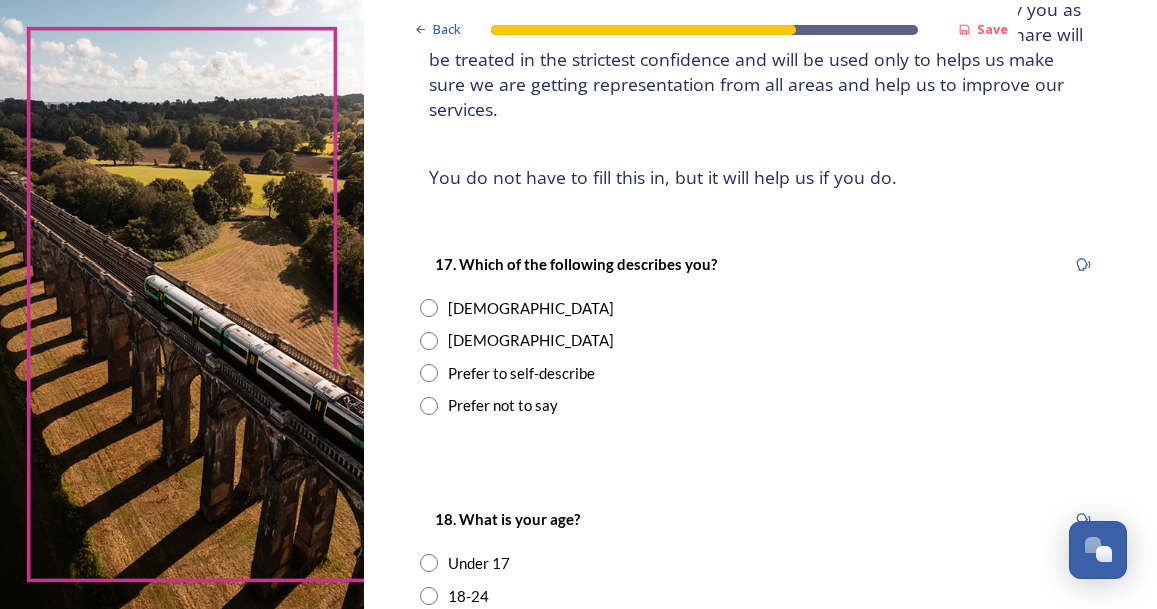 click at bounding box center [429, 308] 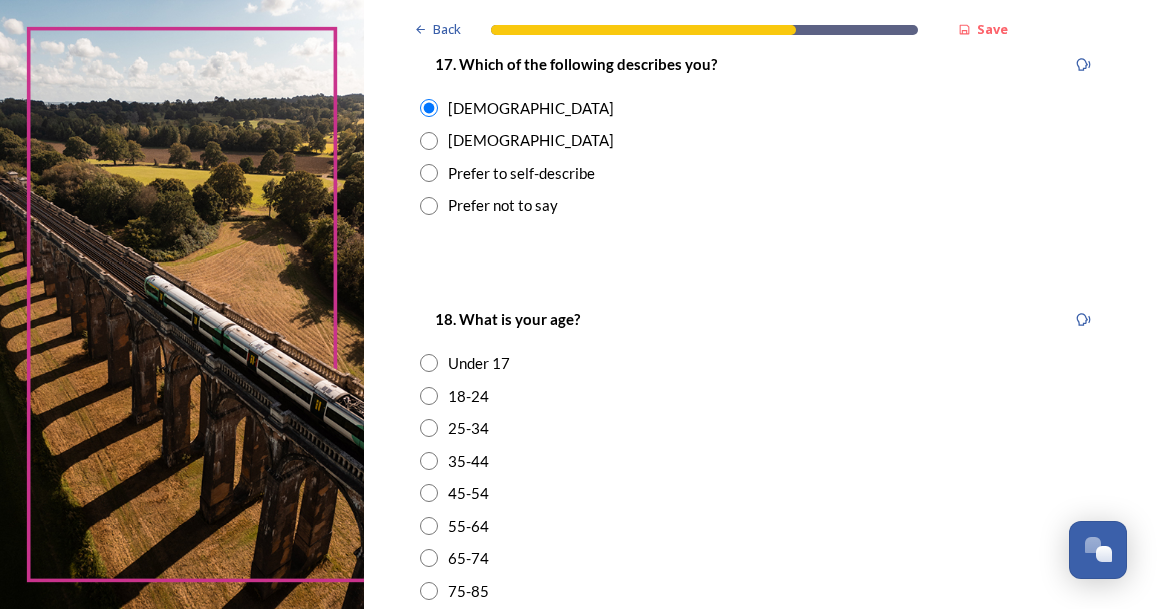 scroll, scrollTop: 600, scrollLeft: 0, axis: vertical 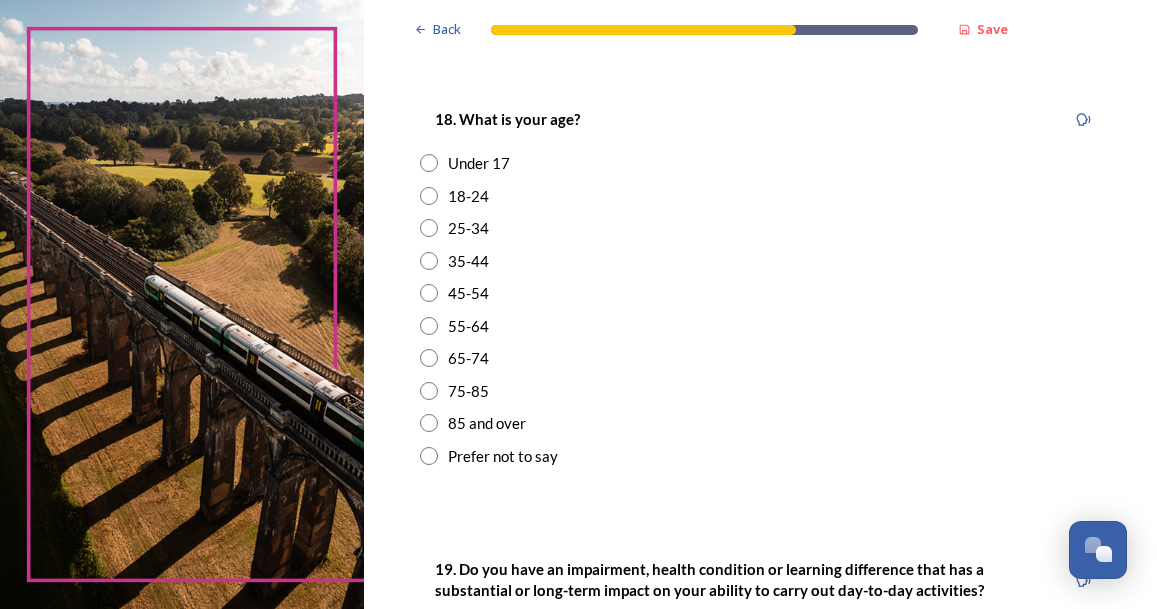click at bounding box center (429, 391) 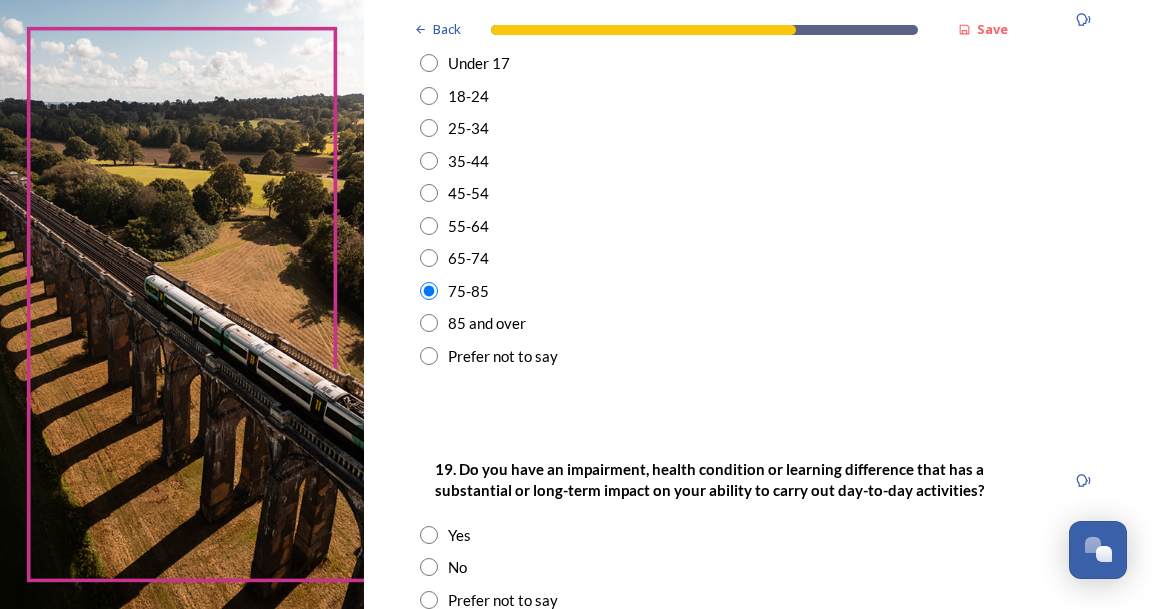 scroll, scrollTop: 800, scrollLeft: 0, axis: vertical 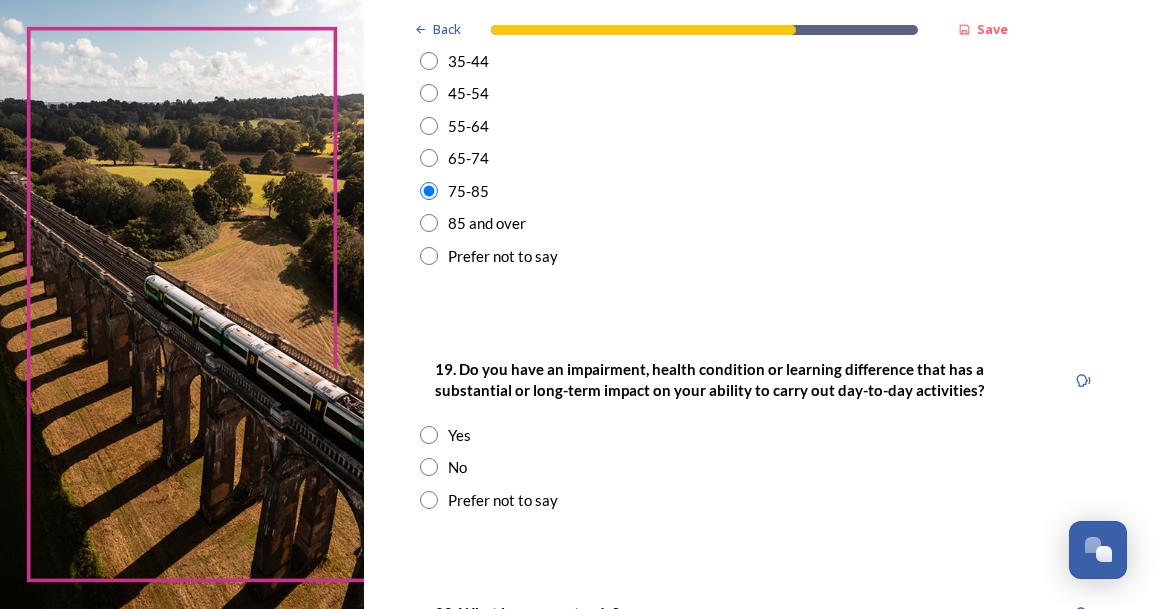click at bounding box center (429, 467) 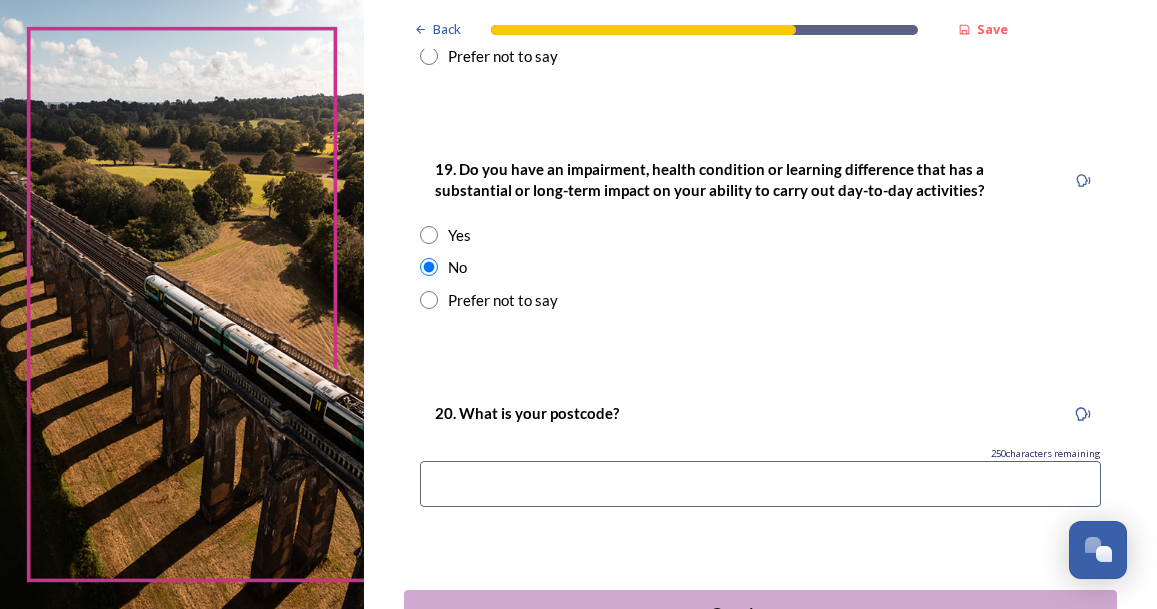 scroll, scrollTop: 1100, scrollLeft: 0, axis: vertical 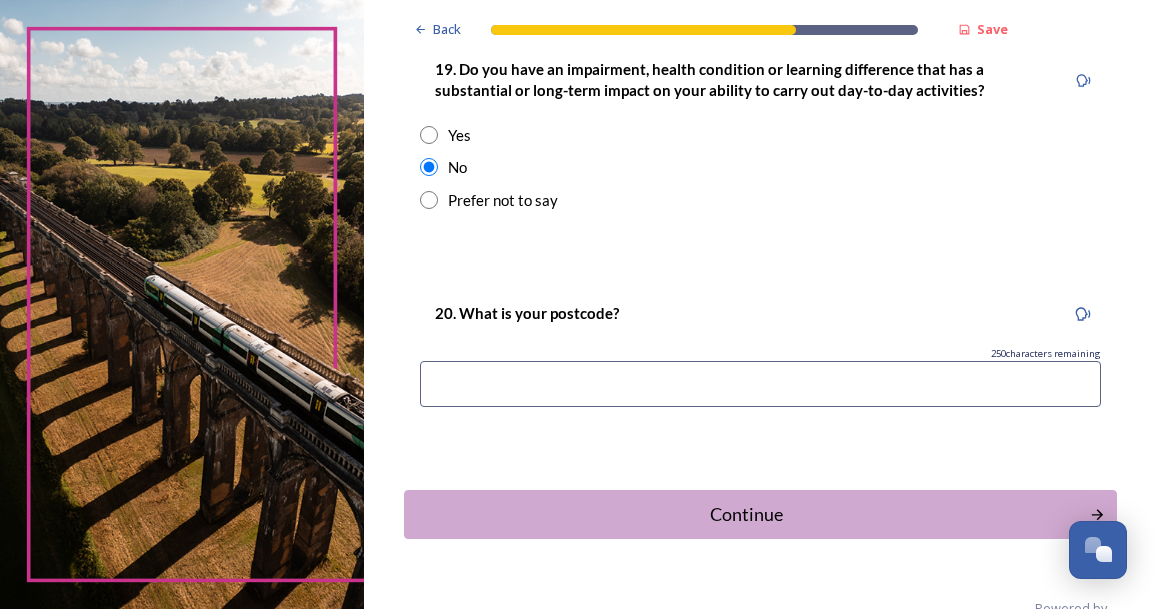 click at bounding box center [760, 384] 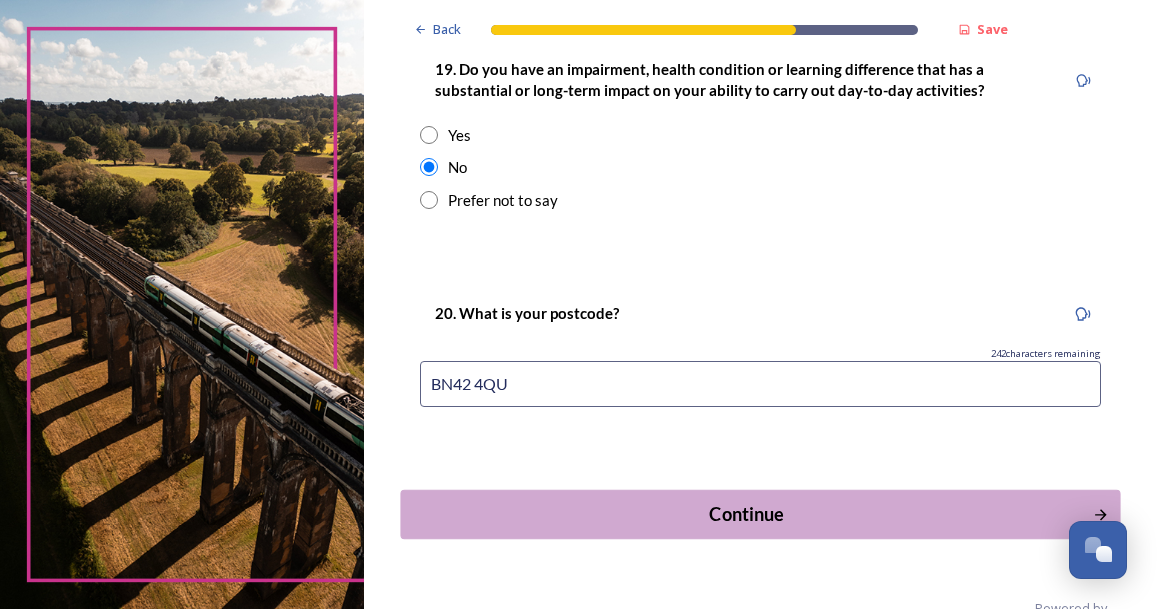 type on "BN42 4QU" 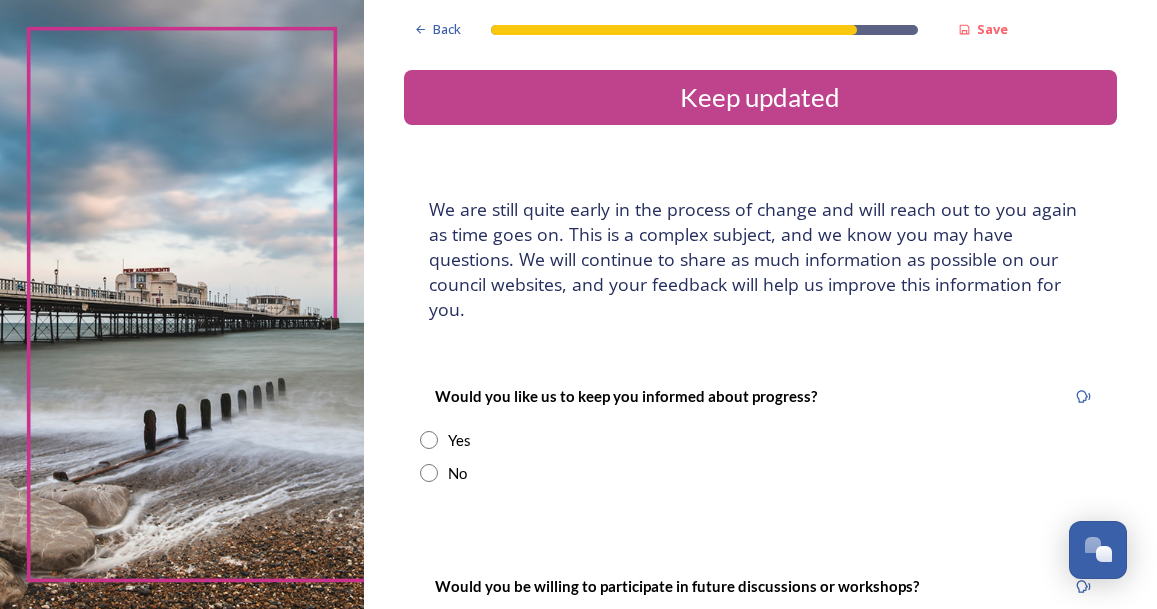 scroll, scrollTop: 100, scrollLeft: 0, axis: vertical 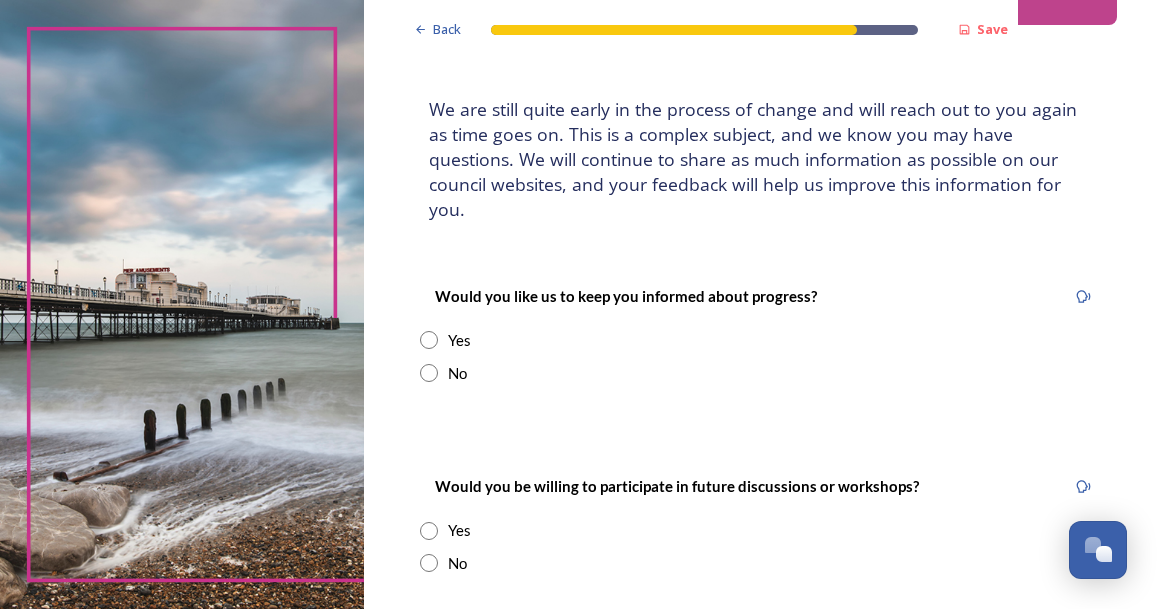 click at bounding box center [429, 340] 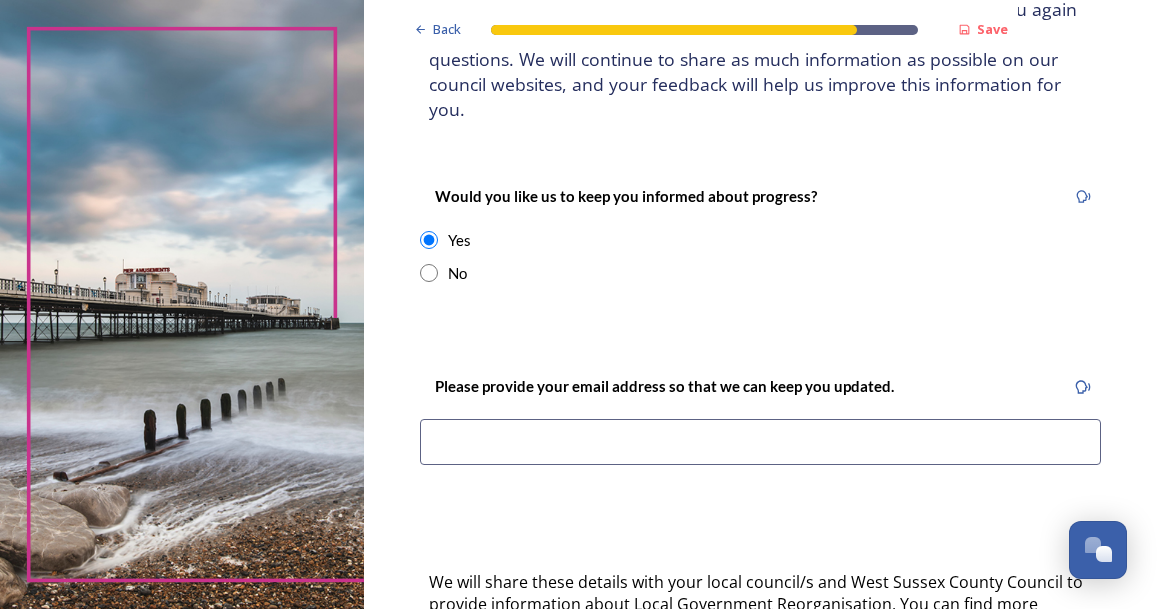 scroll, scrollTop: 300, scrollLeft: 0, axis: vertical 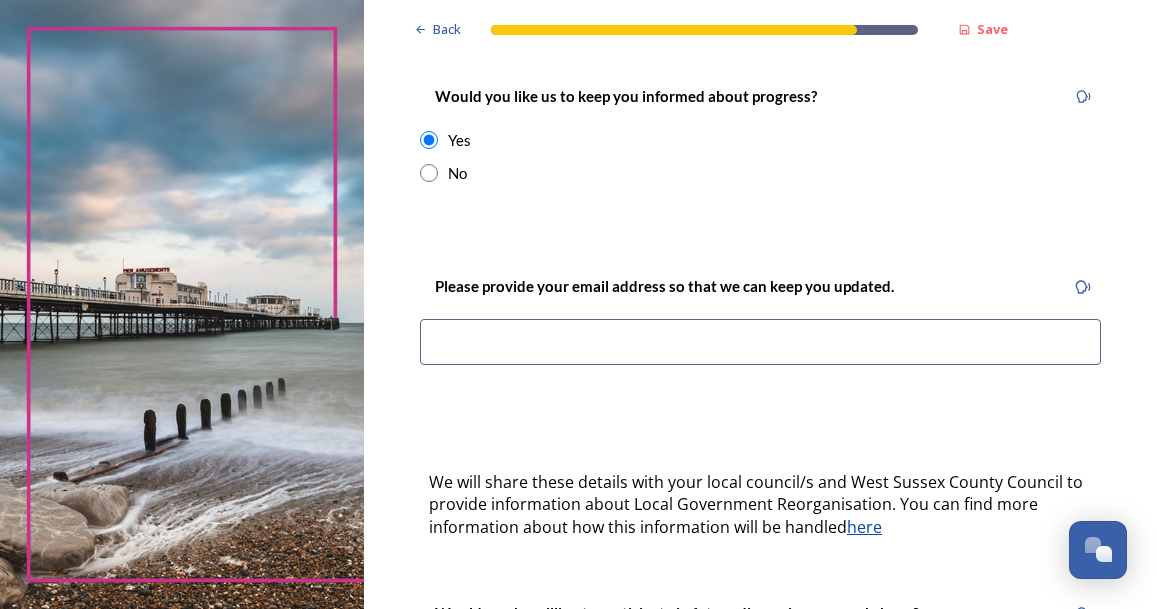 click at bounding box center [760, 342] 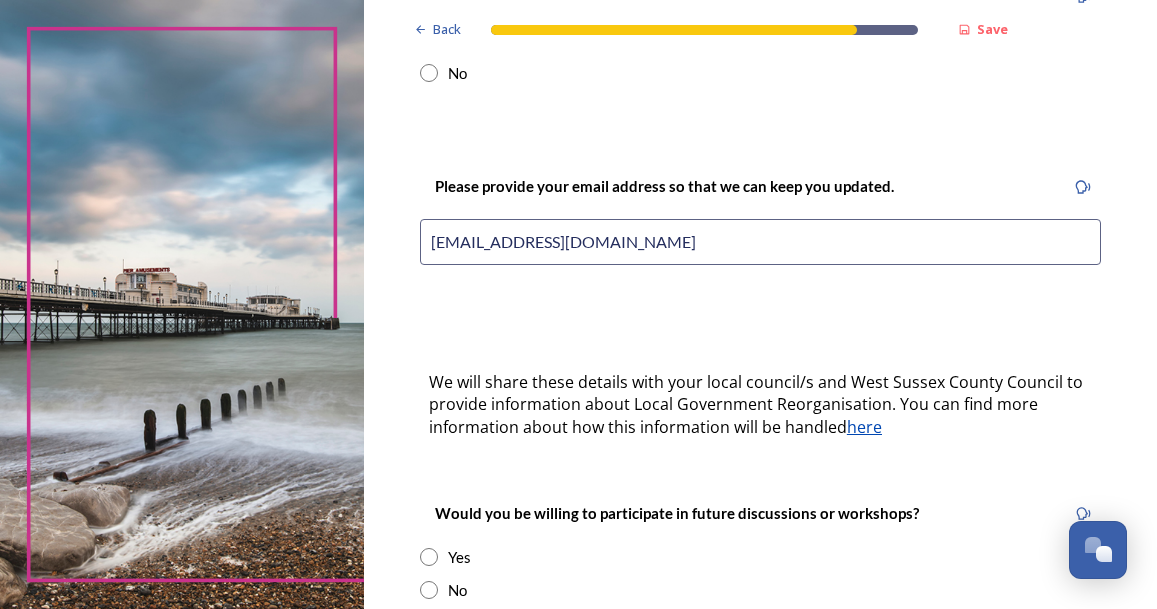 scroll, scrollTop: 500, scrollLeft: 0, axis: vertical 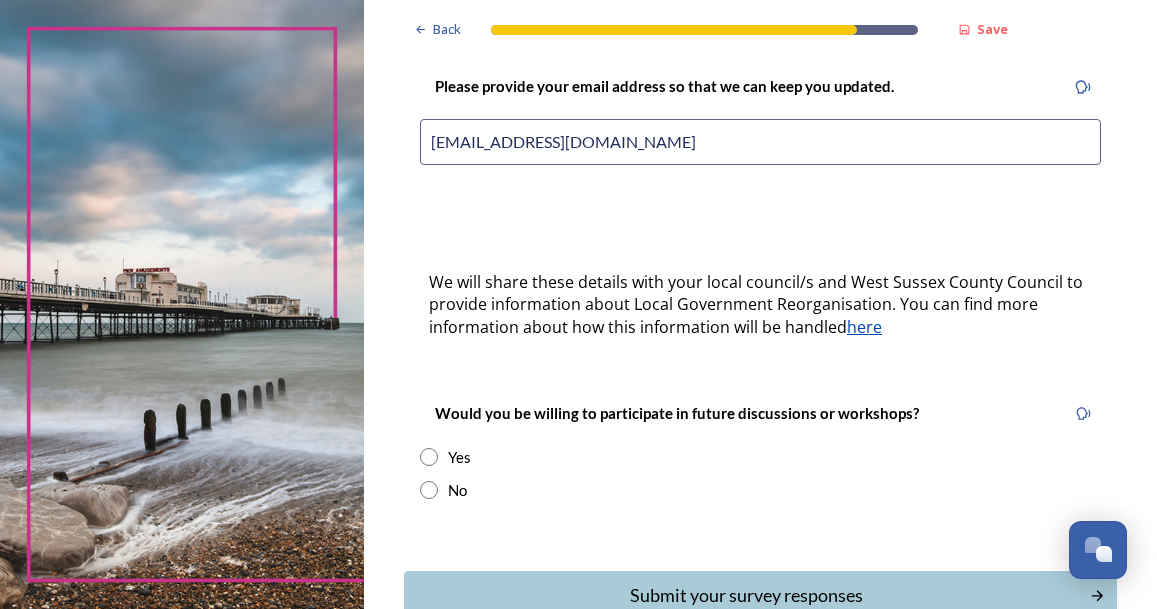 type on "[EMAIL_ADDRESS][DOMAIN_NAME]" 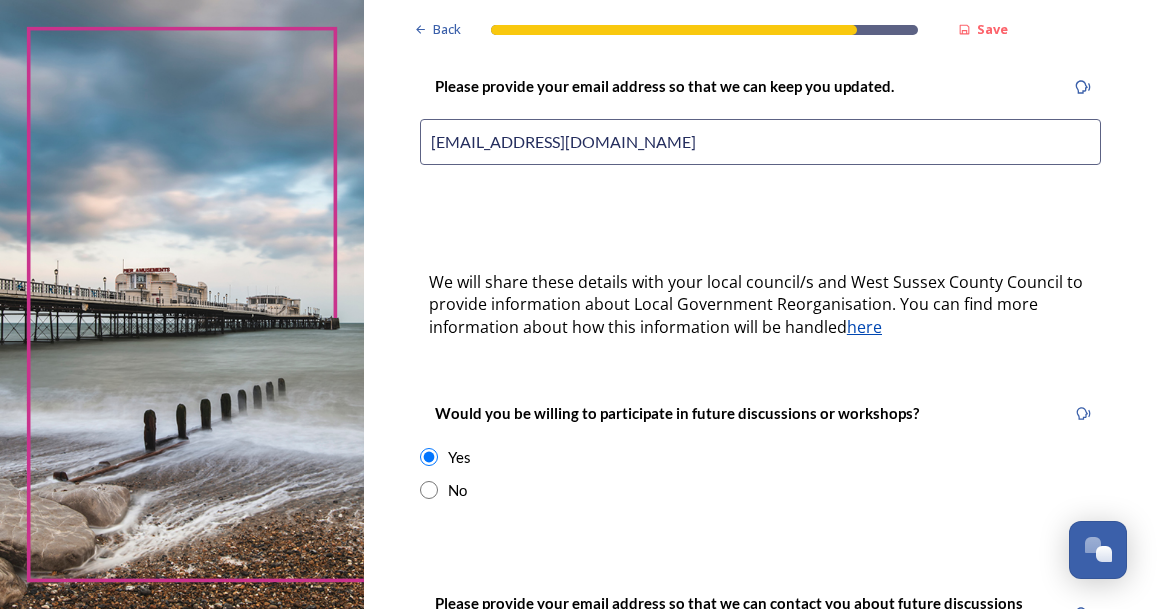 scroll, scrollTop: 400, scrollLeft: 0, axis: vertical 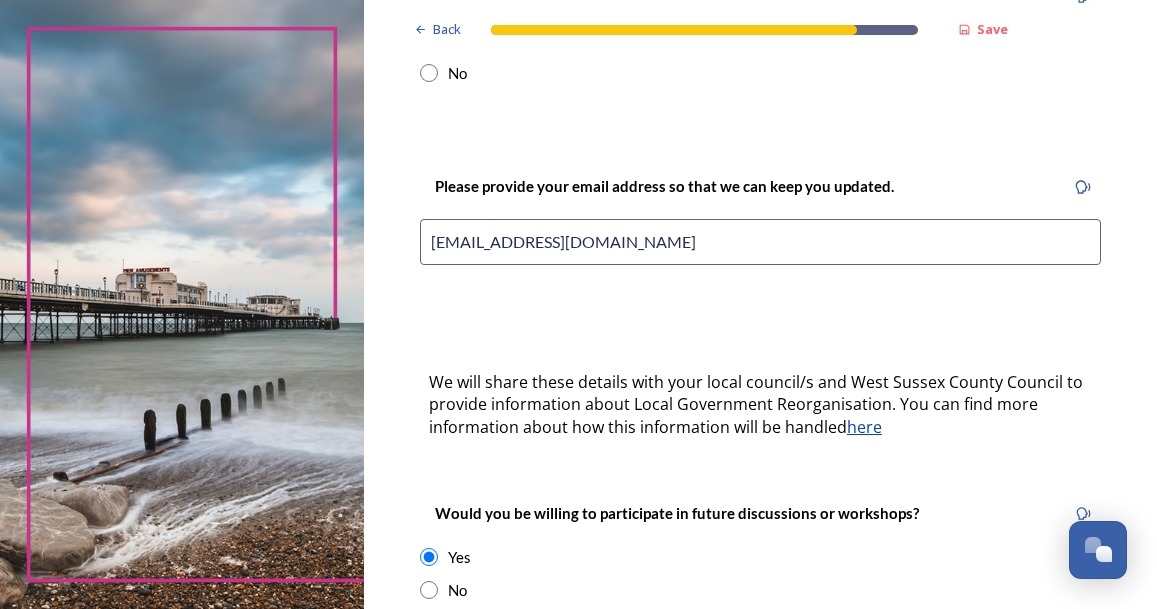 drag, startPoint x: 619, startPoint y: 238, endPoint x: 421, endPoint y: 237, distance: 198.00252 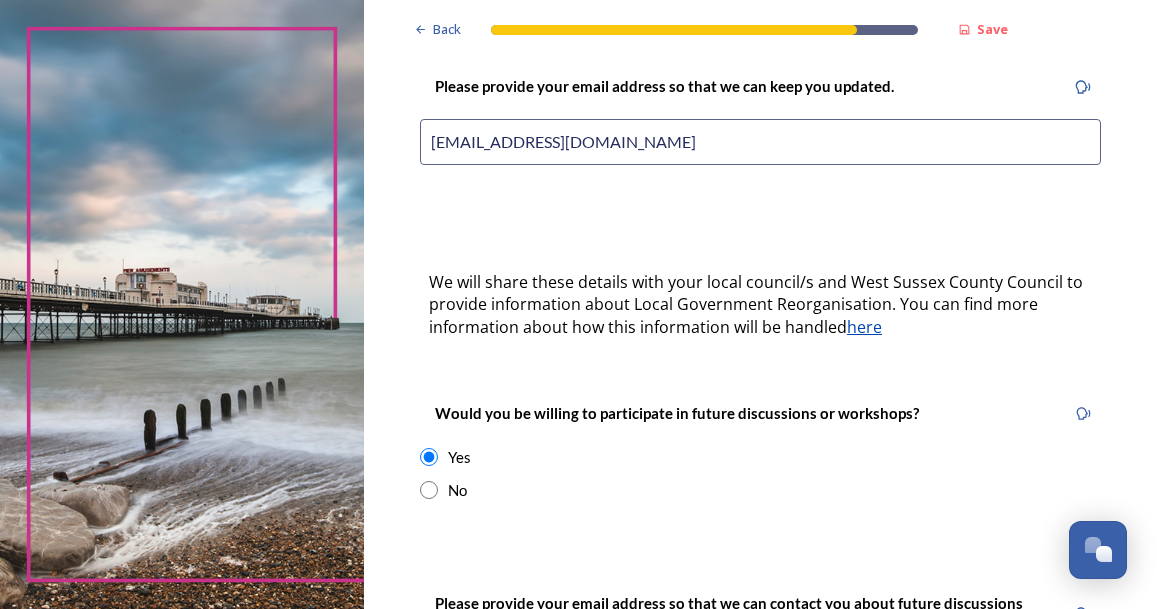 scroll, scrollTop: 600, scrollLeft: 0, axis: vertical 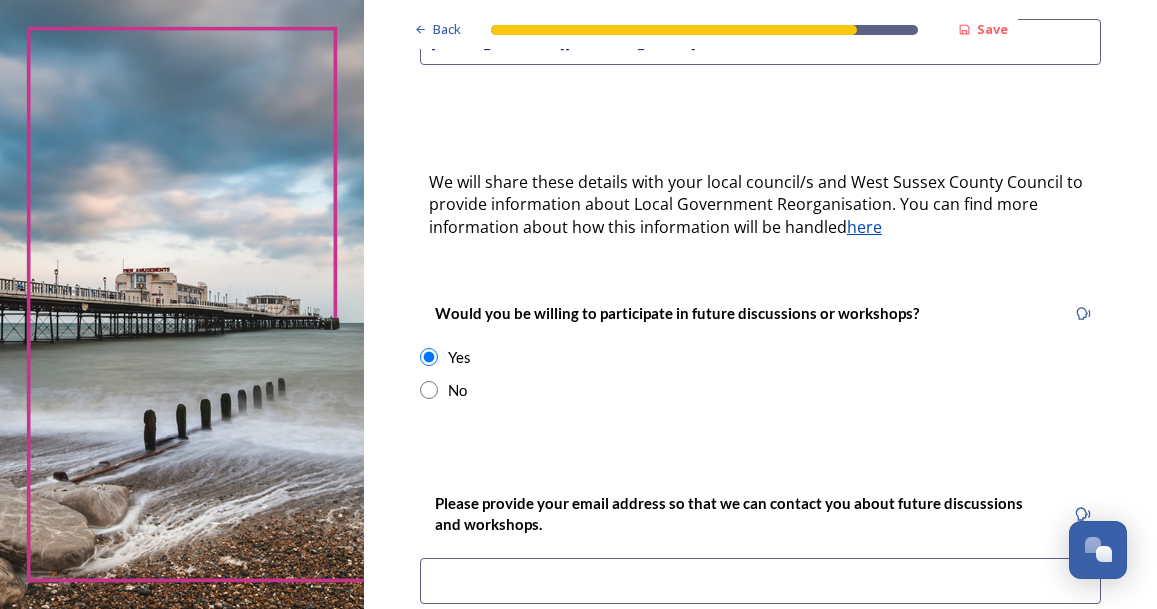 drag, startPoint x: 575, startPoint y: 490, endPoint x: 561, endPoint y: 508, distance: 22.803509 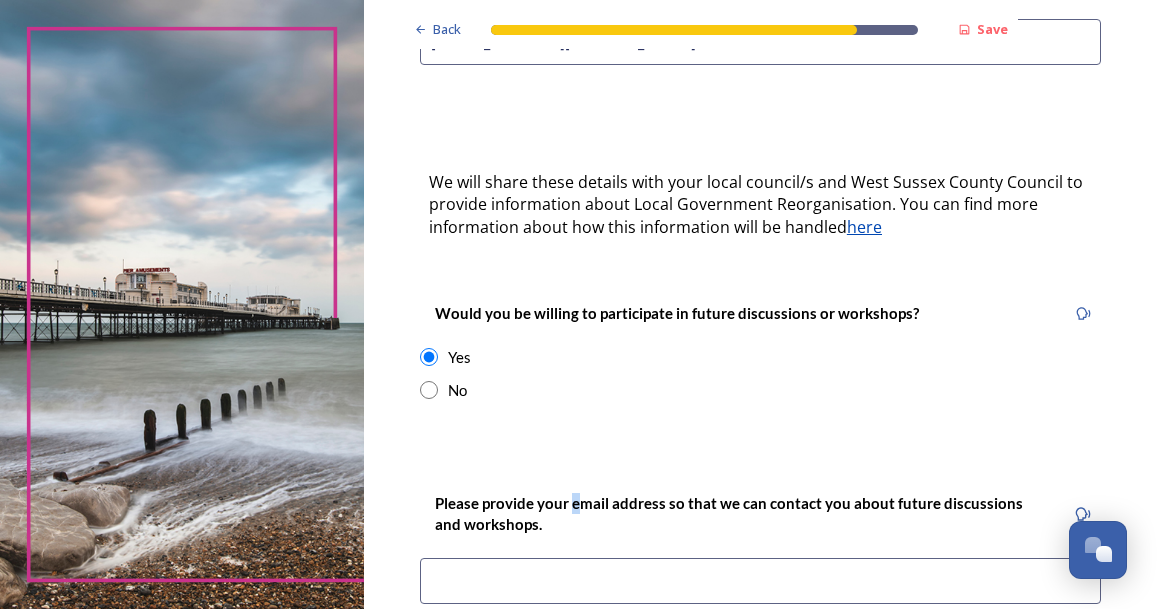 click on "Please provide your email address so that we can contact you about future discussions and workshops." at bounding box center (730, 513) 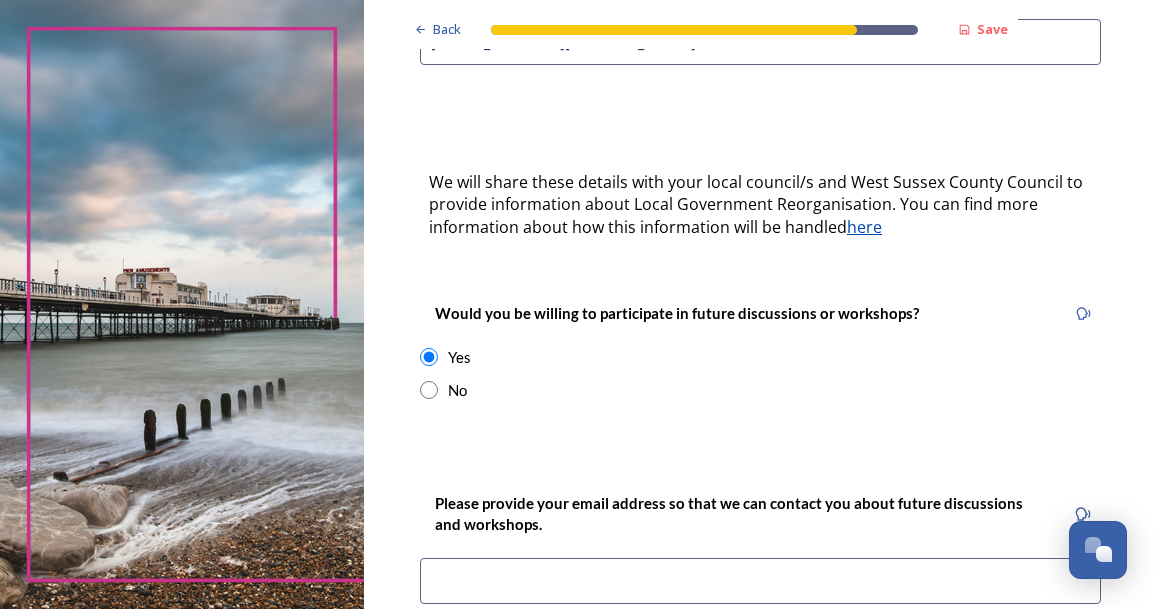 drag, startPoint x: 540, startPoint y: 528, endPoint x: 510, endPoint y: 569, distance: 50.803543 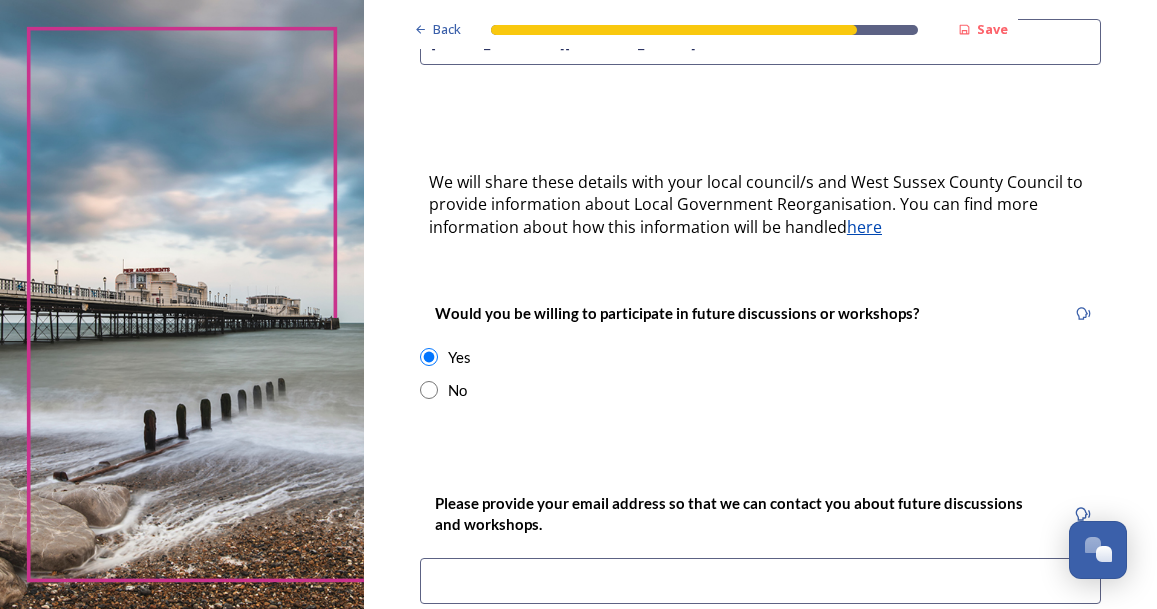 click at bounding box center (760, 581) 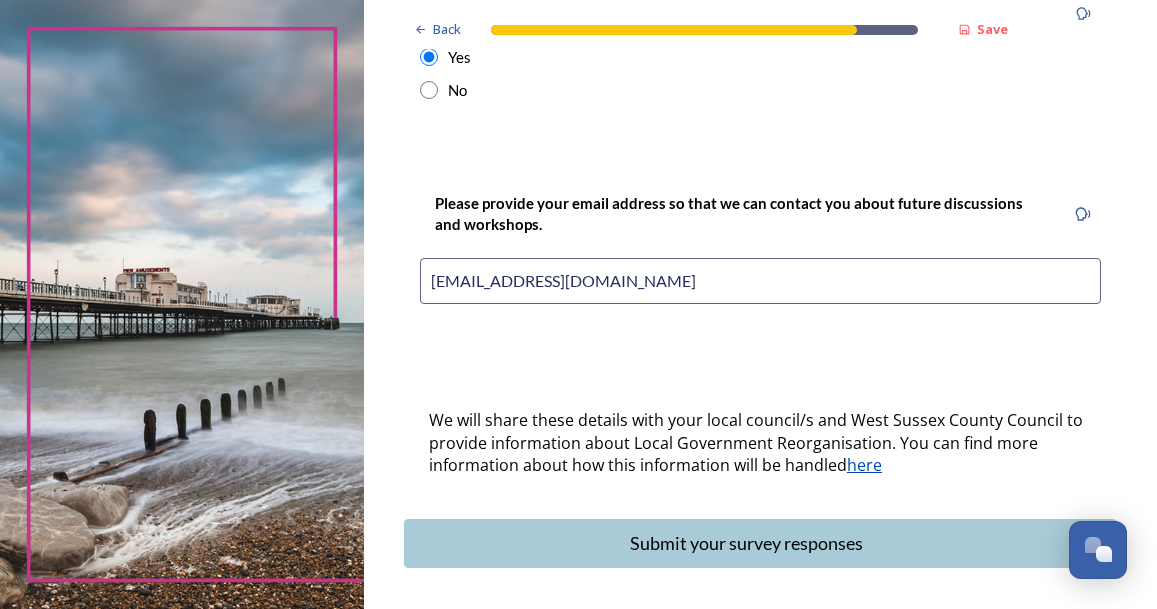 scroll, scrollTop: 975, scrollLeft: 0, axis: vertical 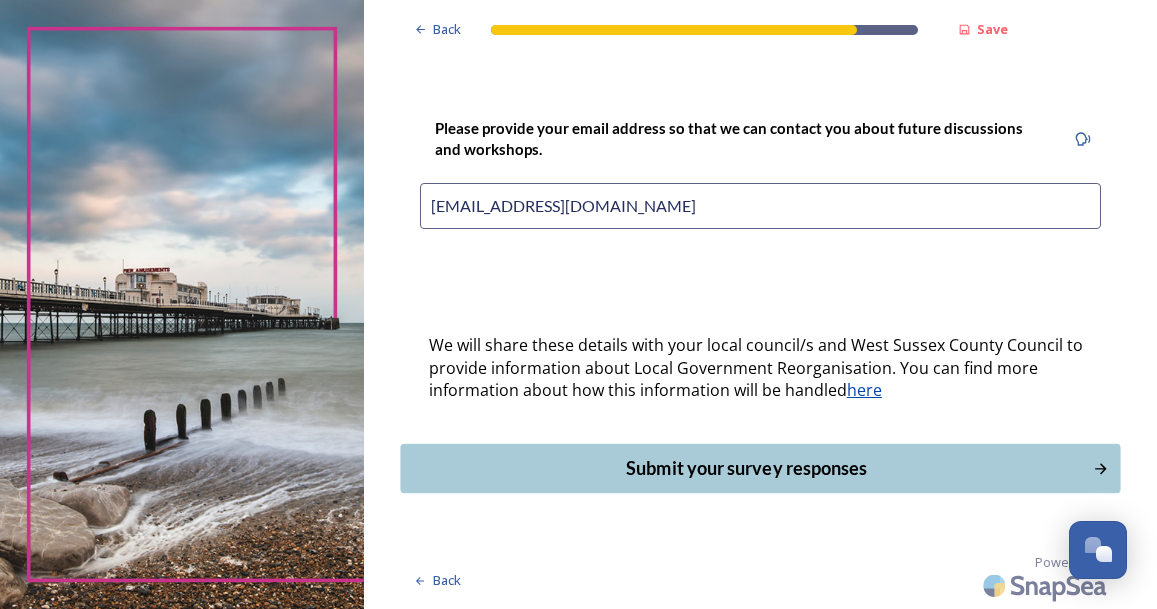 type on "[EMAIL_ADDRESS][DOMAIN_NAME]" 